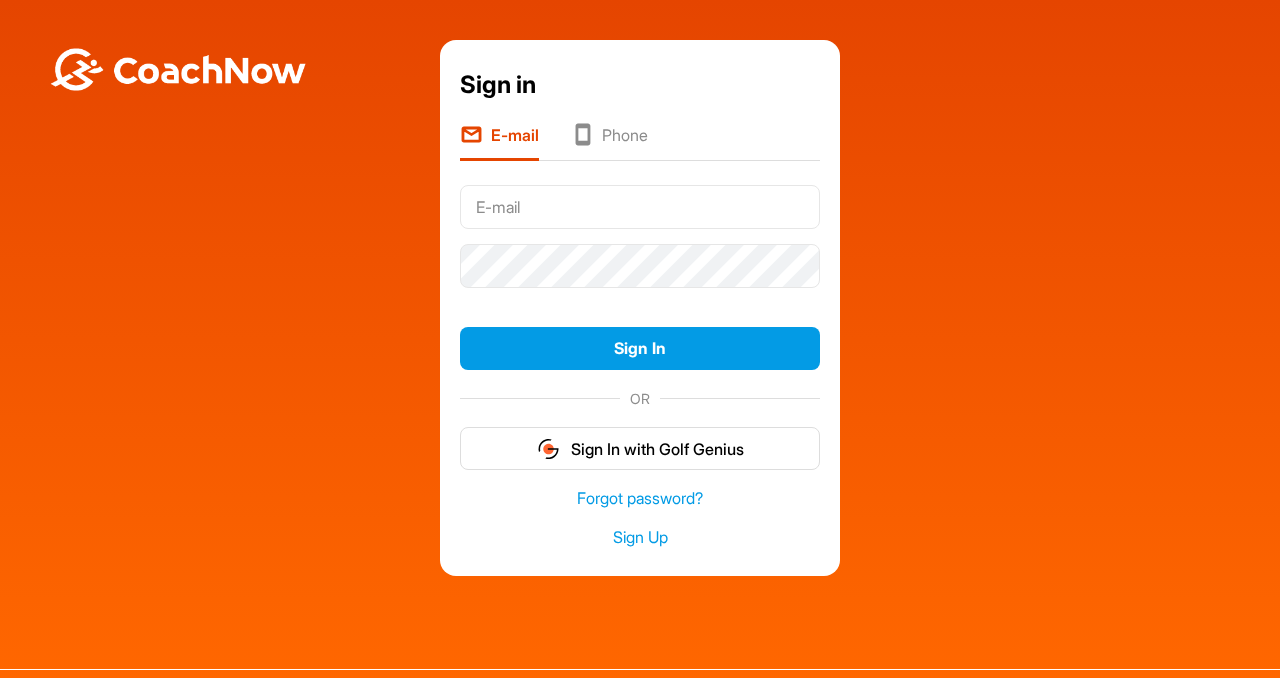 scroll, scrollTop: 0, scrollLeft: 0, axis: both 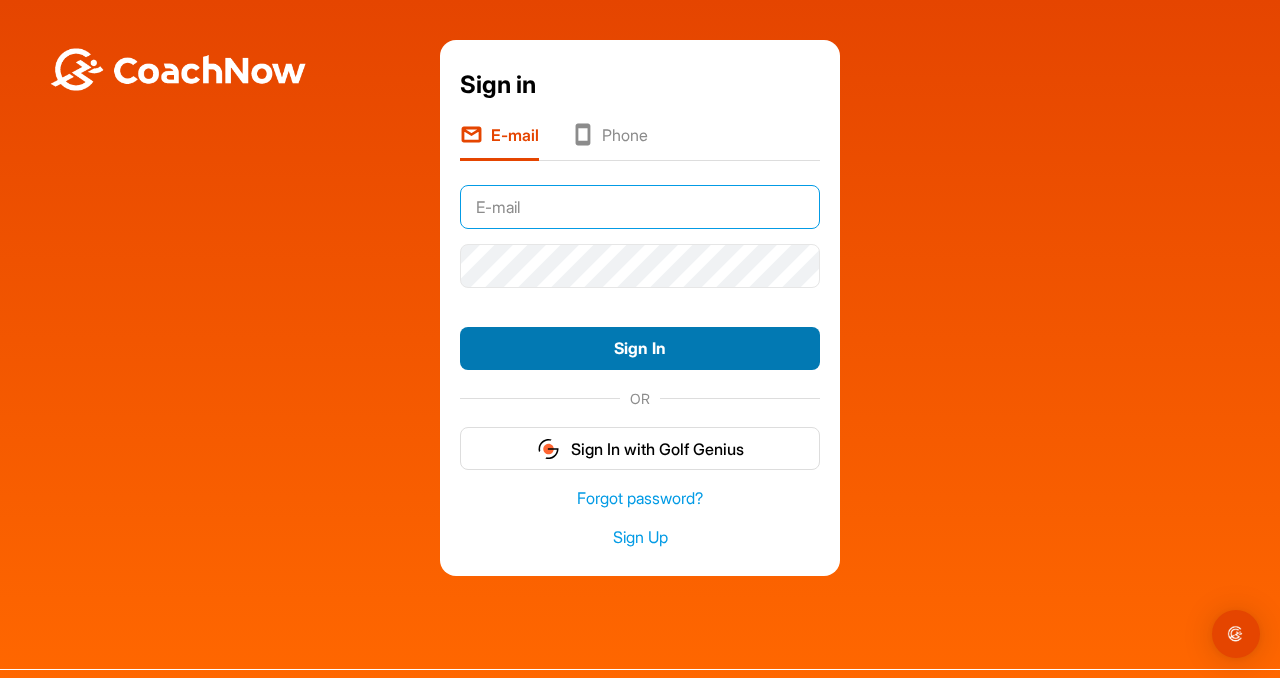 type on "[USERNAME]@example.com" 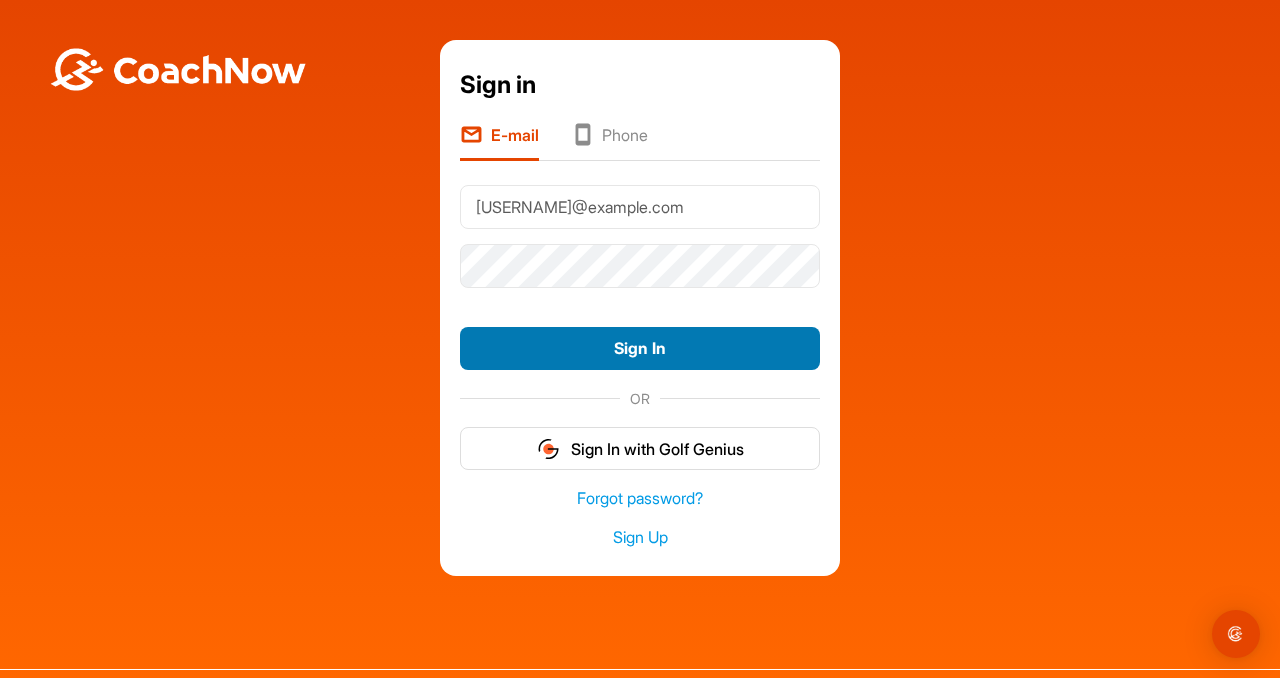 click on "Sign In" at bounding box center [640, 348] 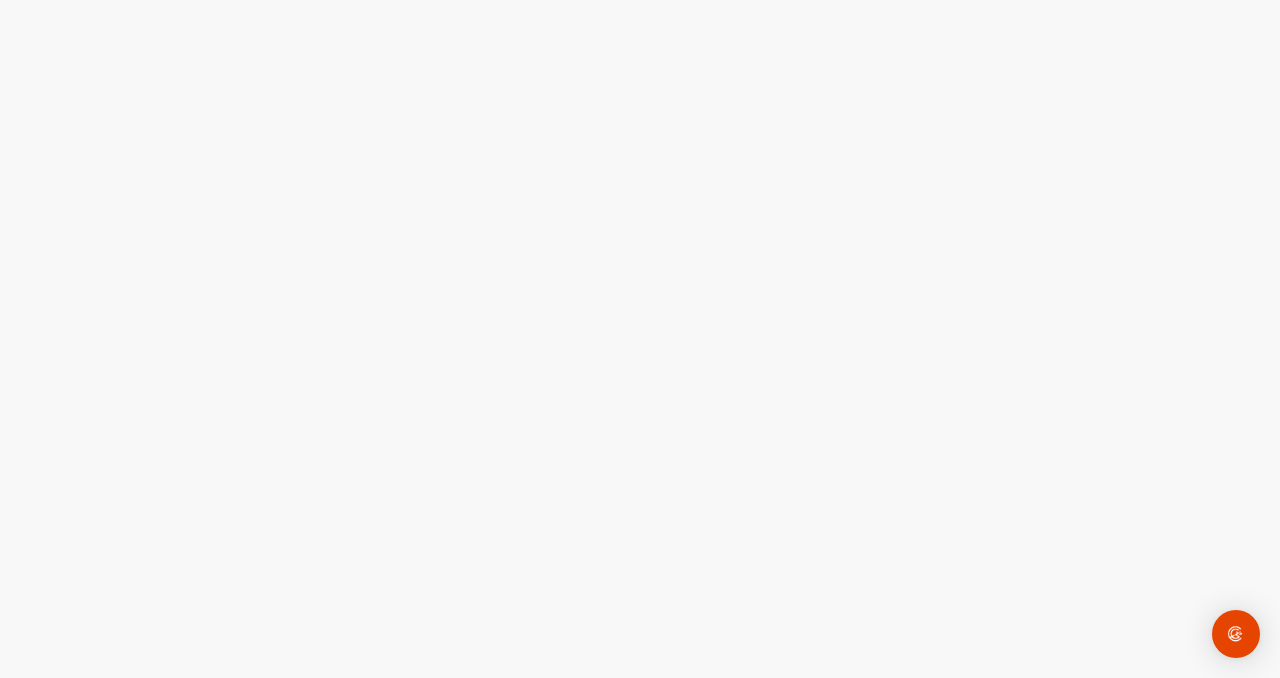 scroll, scrollTop: 0, scrollLeft: 0, axis: both 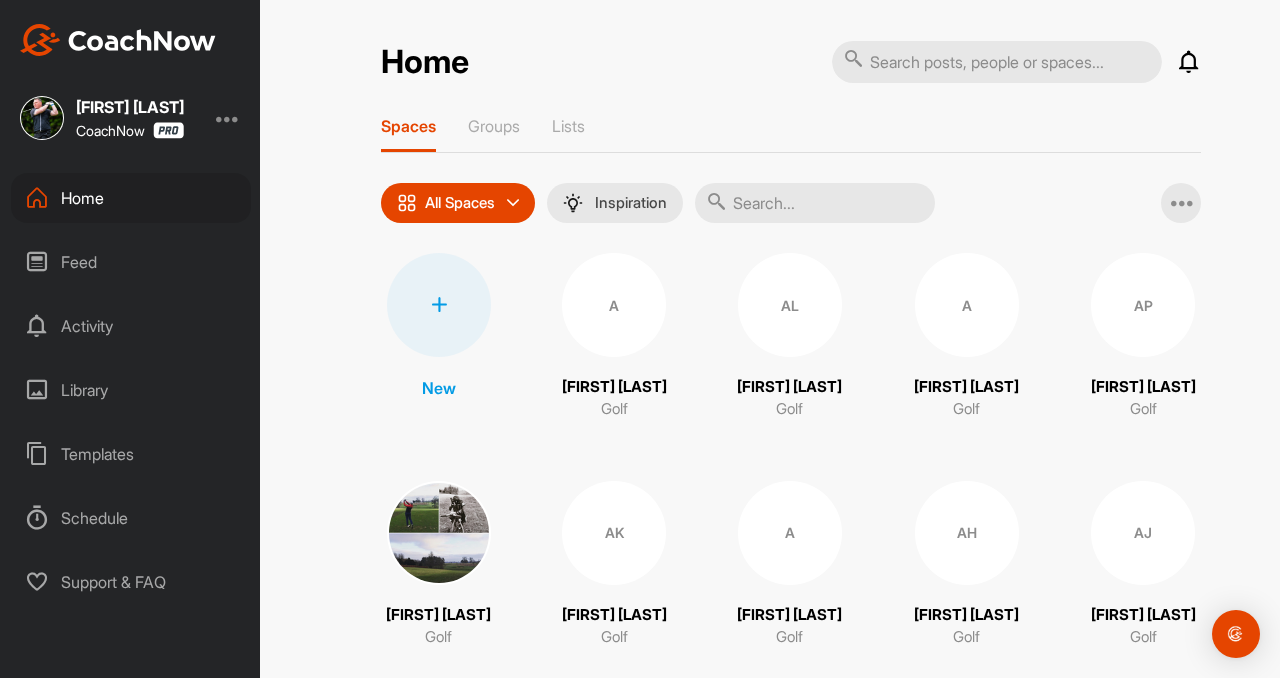click on "Feed" at bounding box center [131, 262] 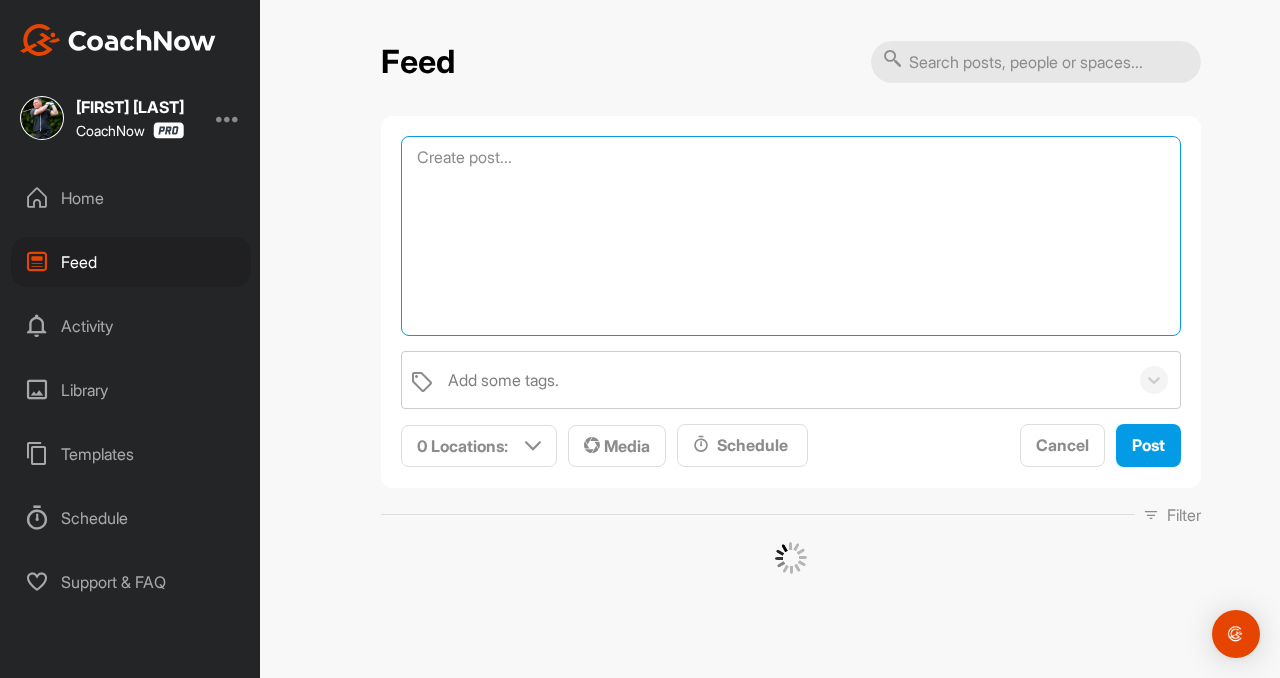 click at bounding box center (791, 236) 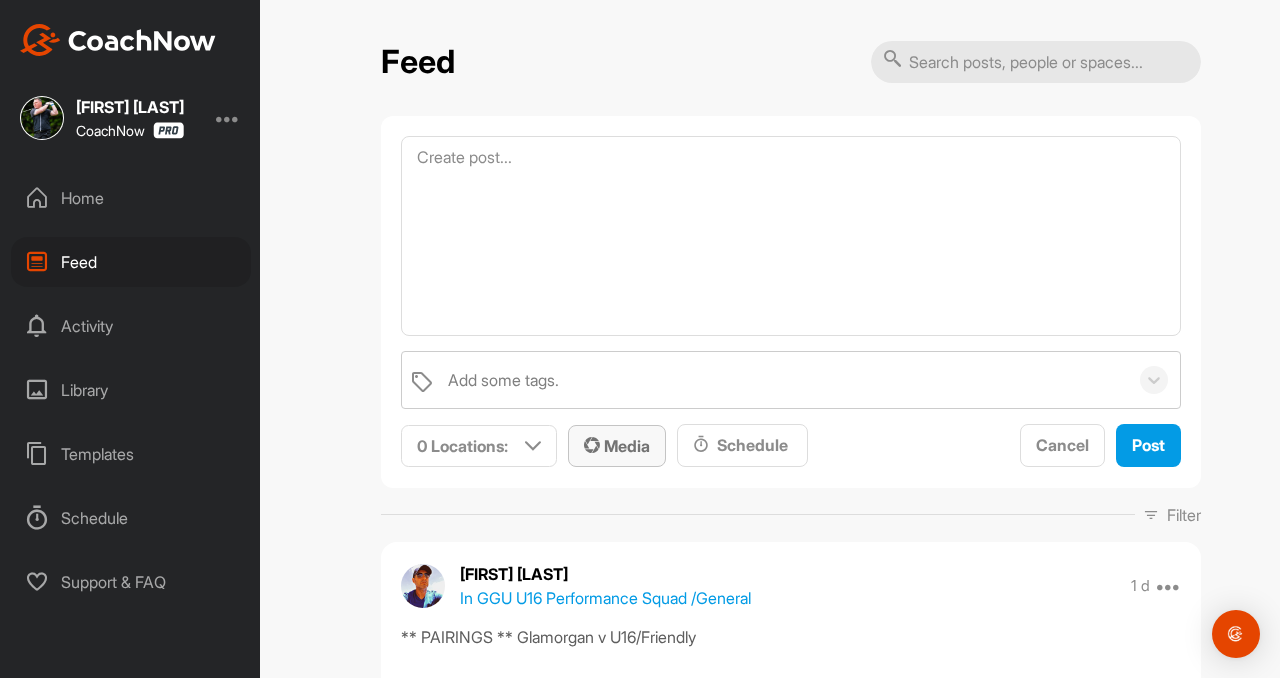 click on "Media" at bounding box center [617, 446] 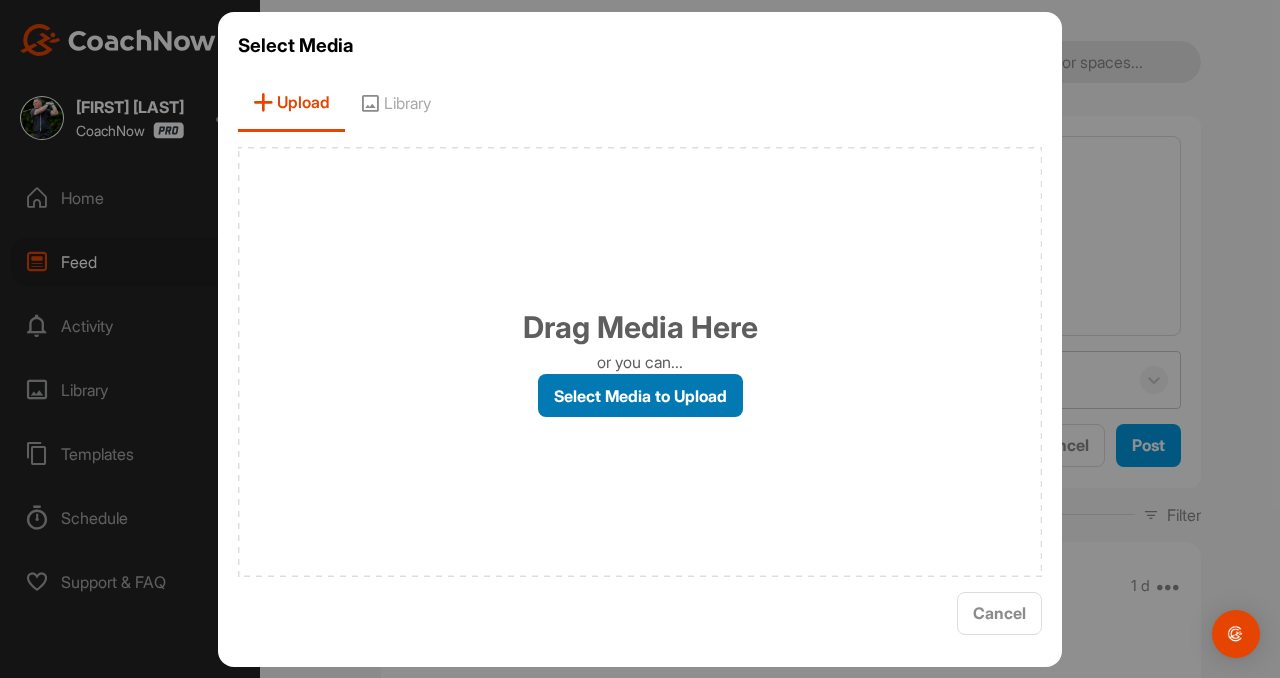 click on "Select Media to Upload" at bounding box center [640, 395] 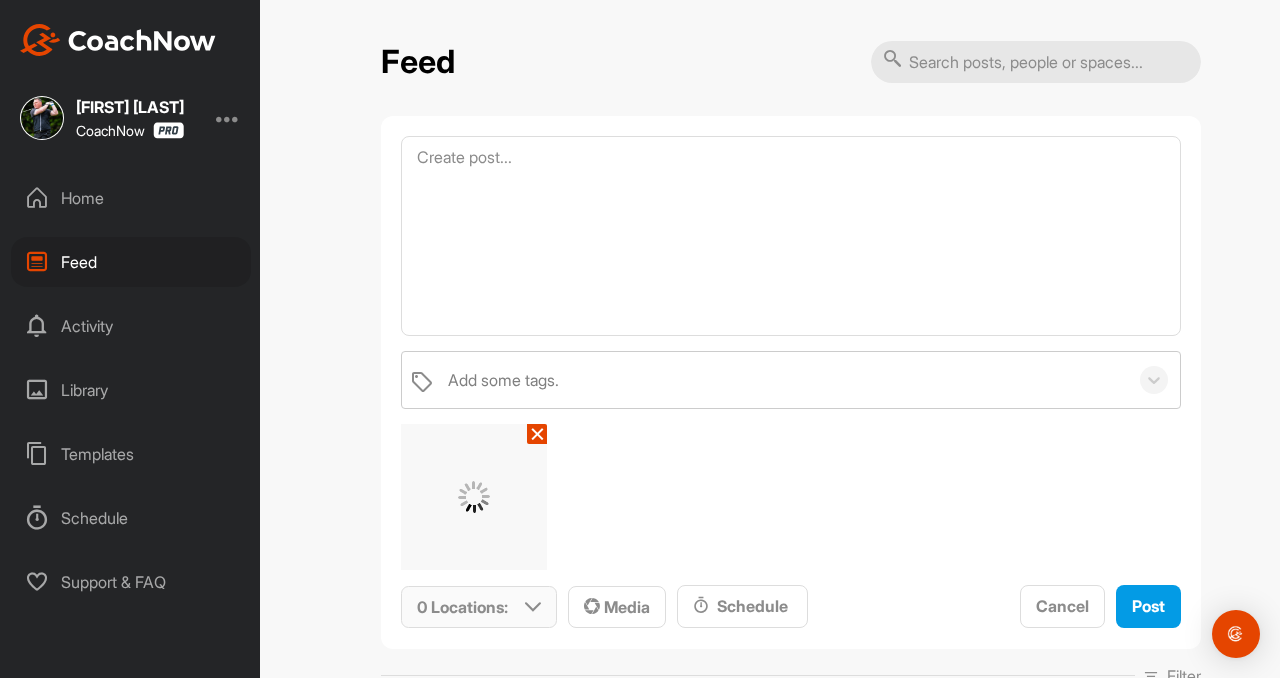 click at bounding box center (533, 607) 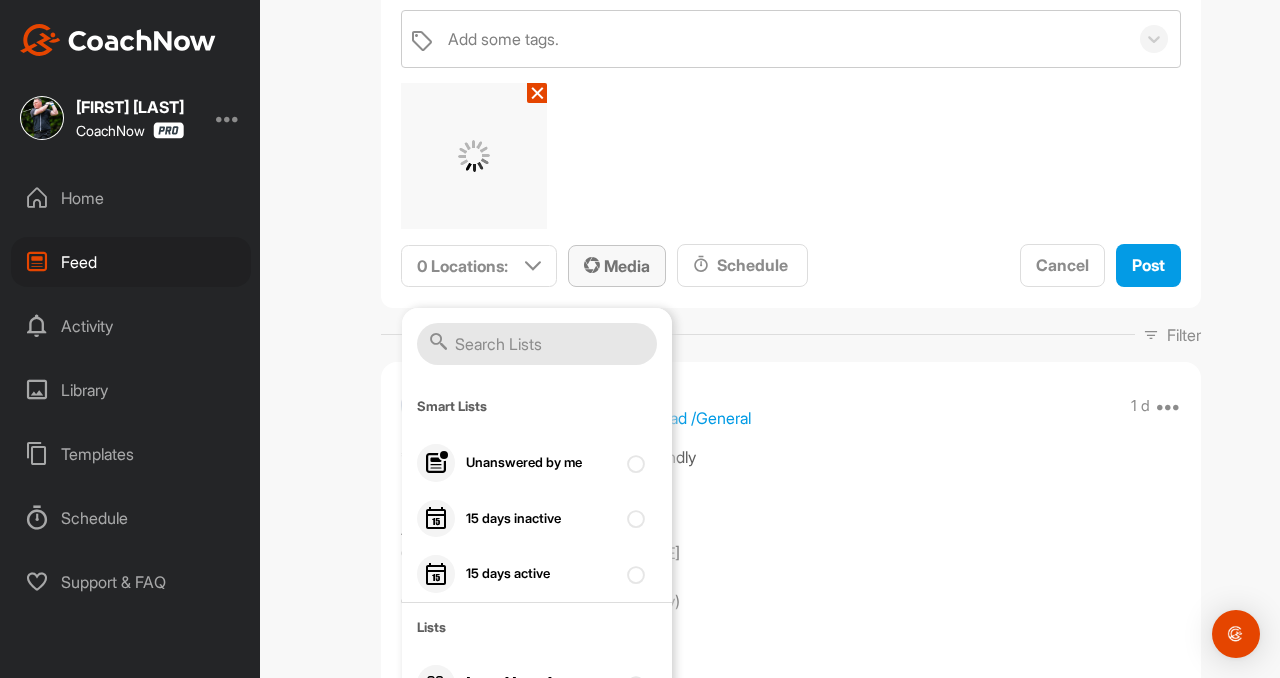 scroll, scrollTop: 500, scrollLeft: 0, axis: vertical 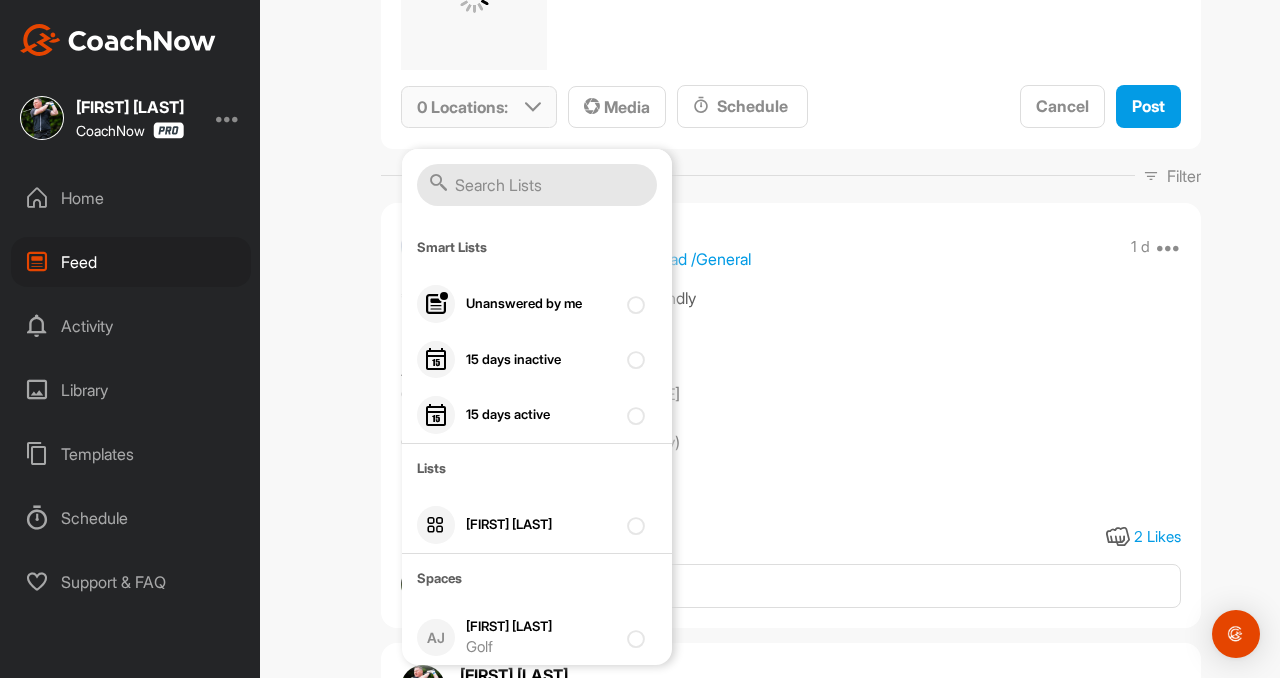click at bounding box center (537, 185) 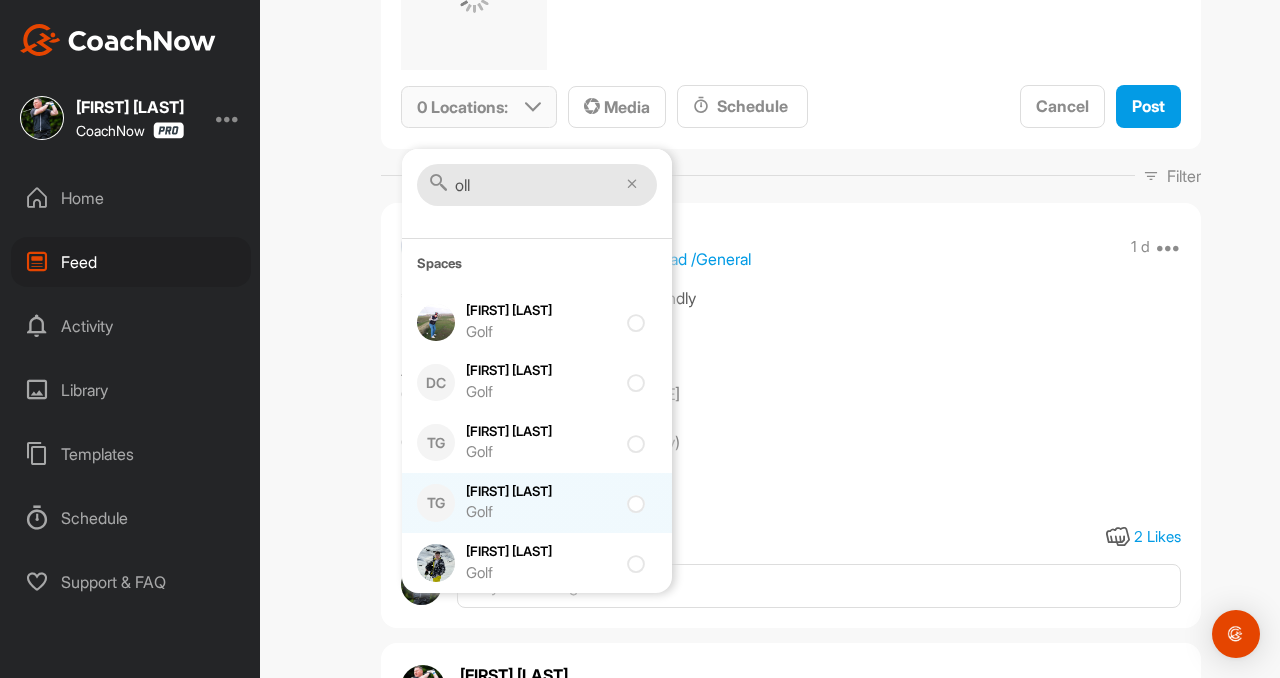 type on "oll" 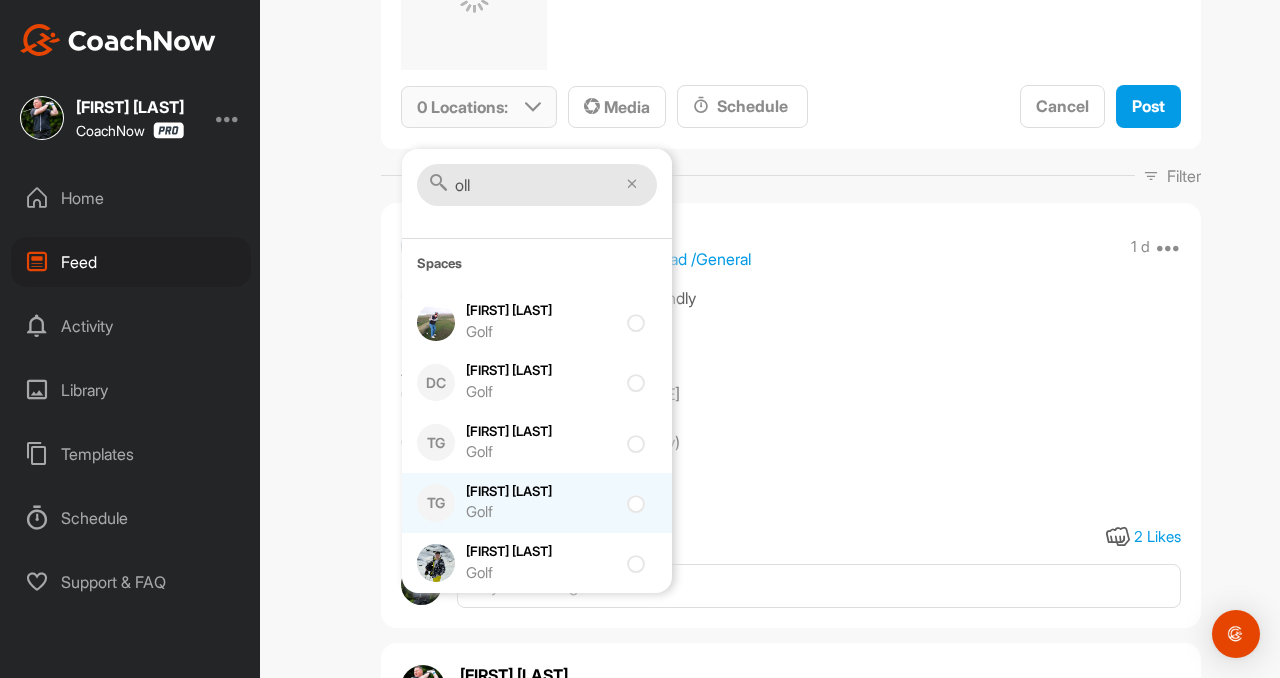 click at bounding box center [633, 497] 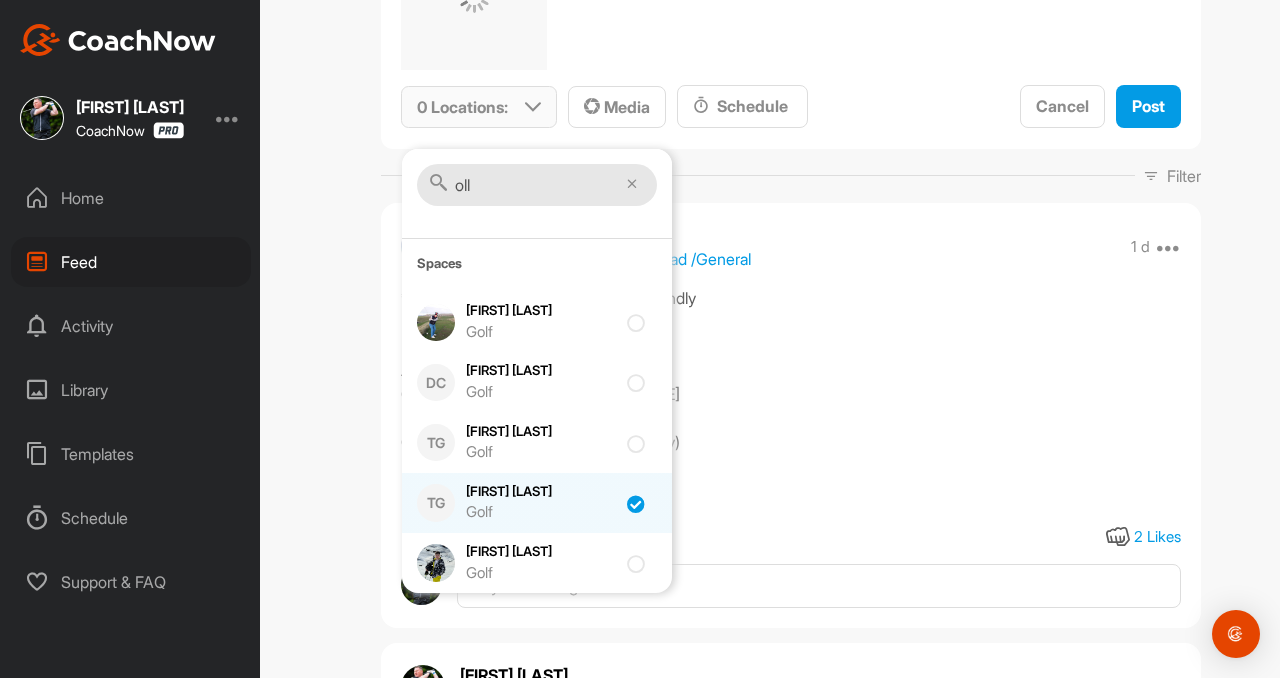 checkbox on "true" 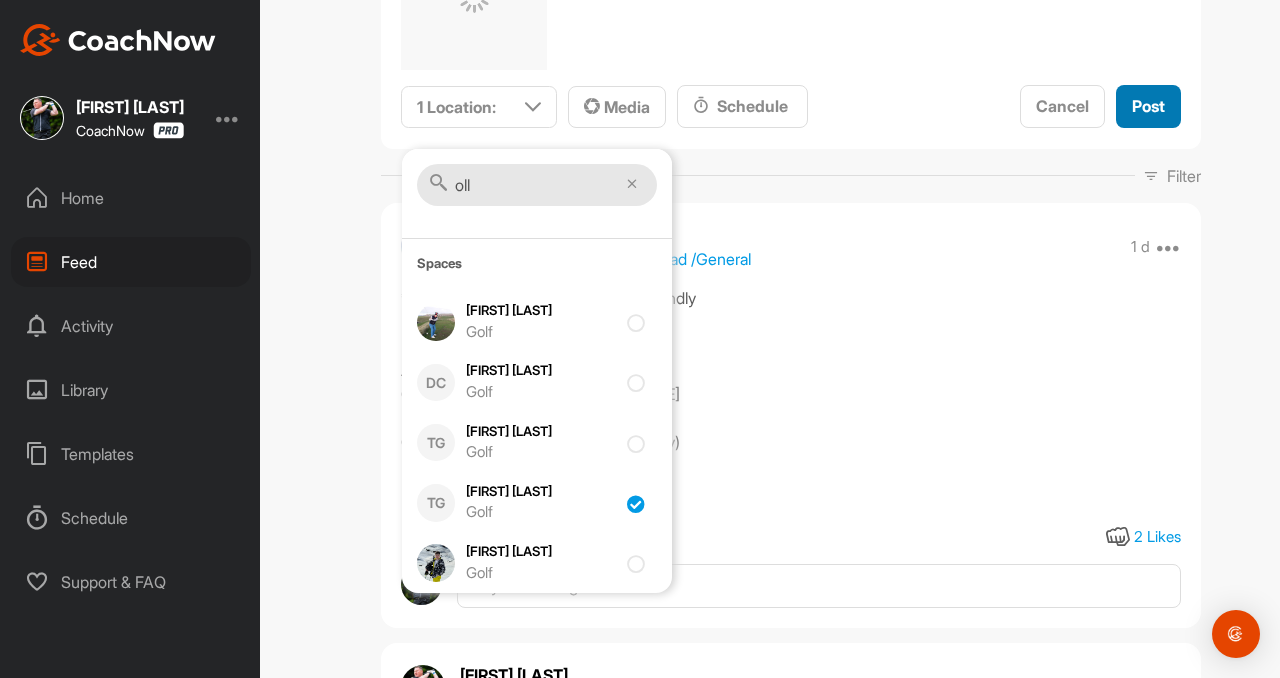 click on "Post" at bounding box center (1148, 106) 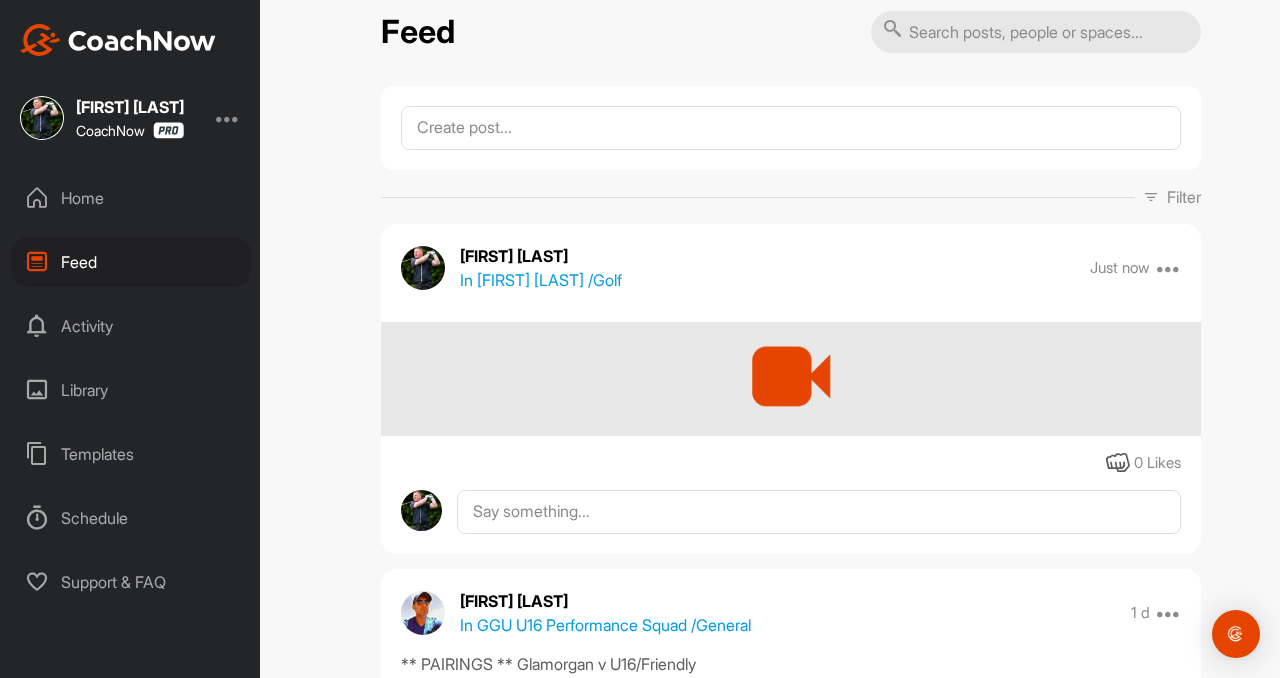 scroll, scrollTop: 0, scrollLeft: 0, axis: both 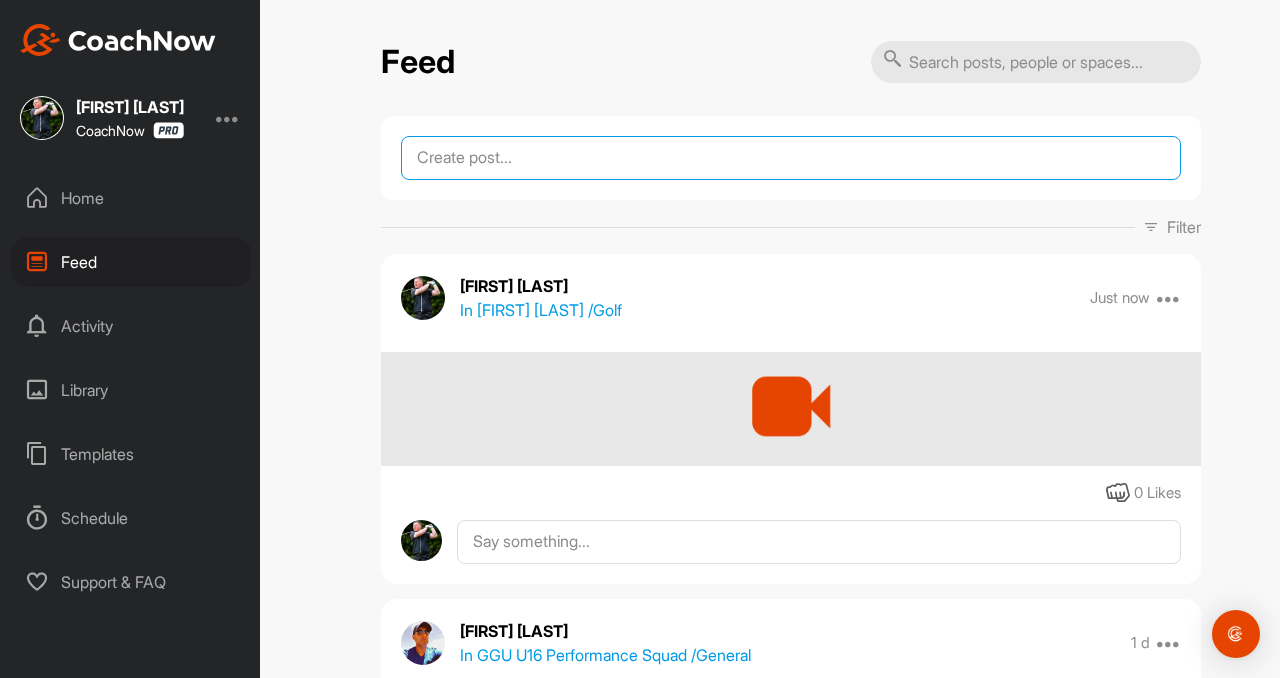 click at bounding box center [791, 158] 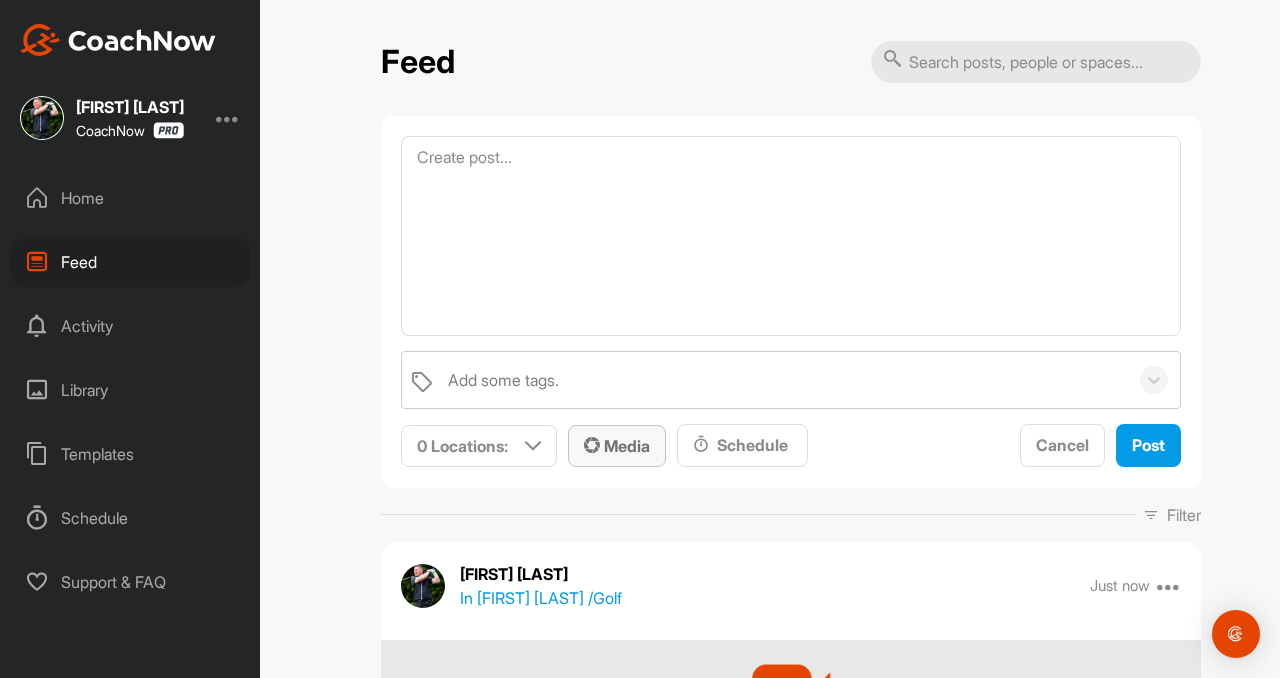 click on "Media" at bounding box center [617, 446] 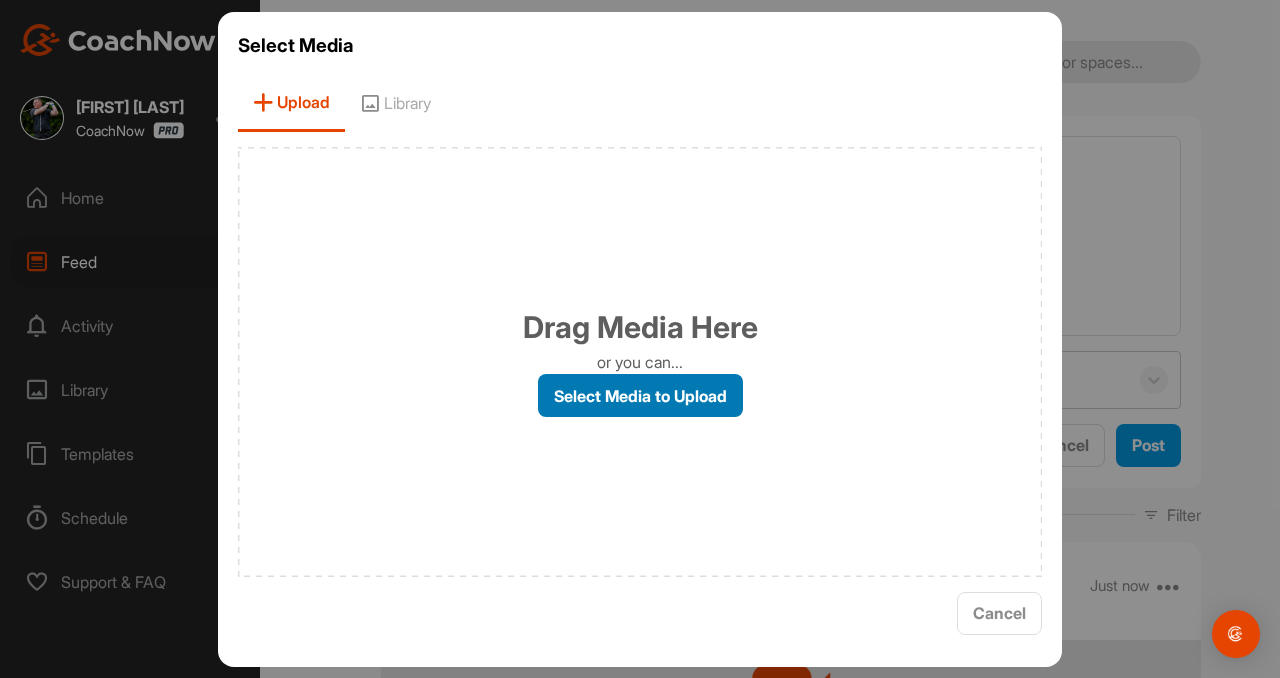 click on "Select Media to Upload" at bounding box center [640, 395] 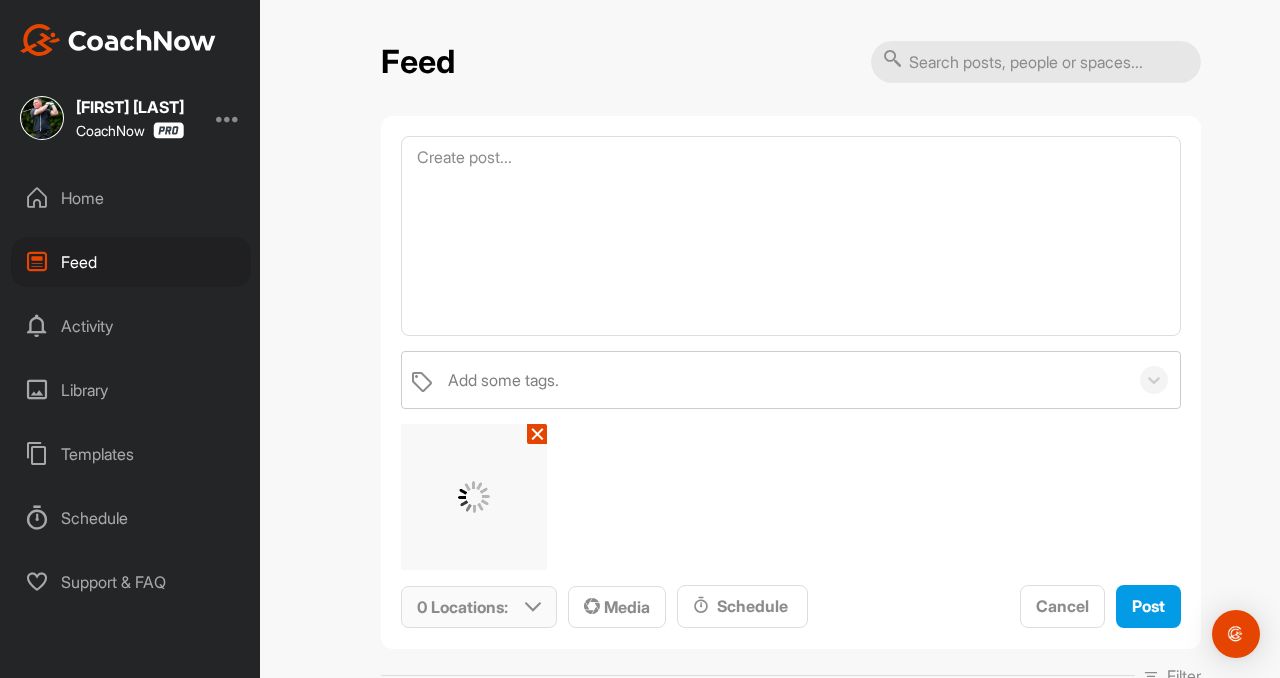 click at bounding box center (533, 607) 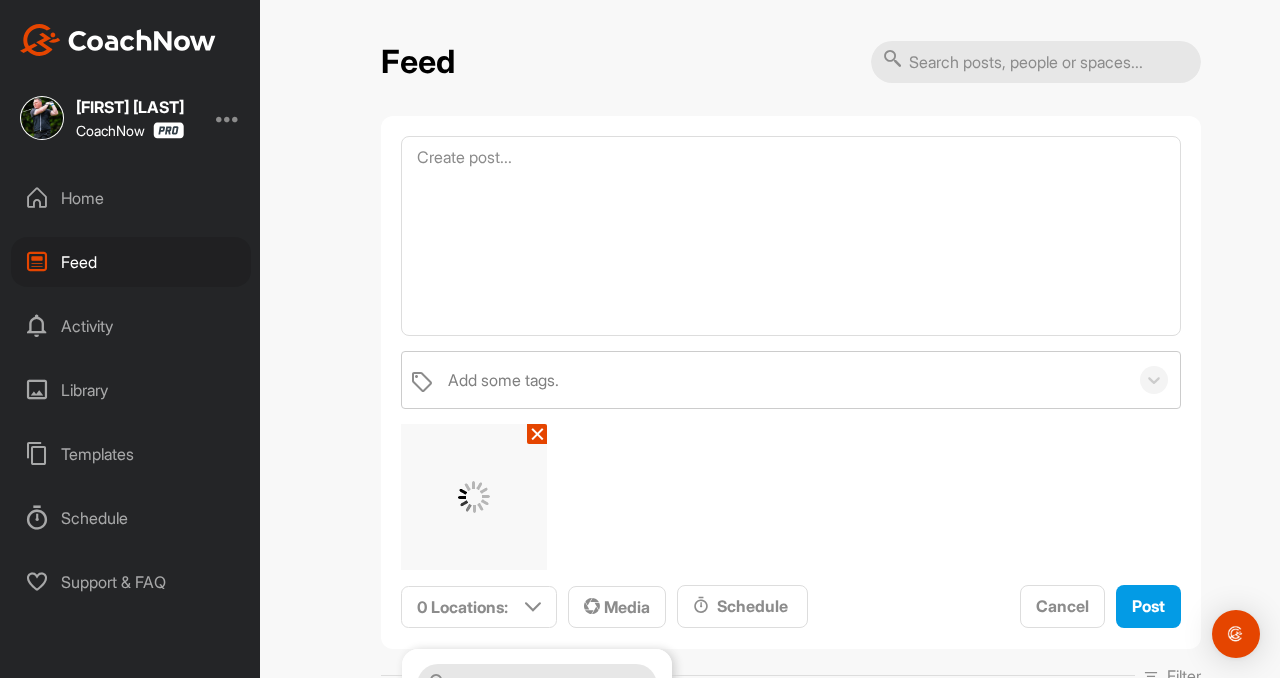 scroll, scrollTop: 400, scrollLeft: 0, axis: vertical 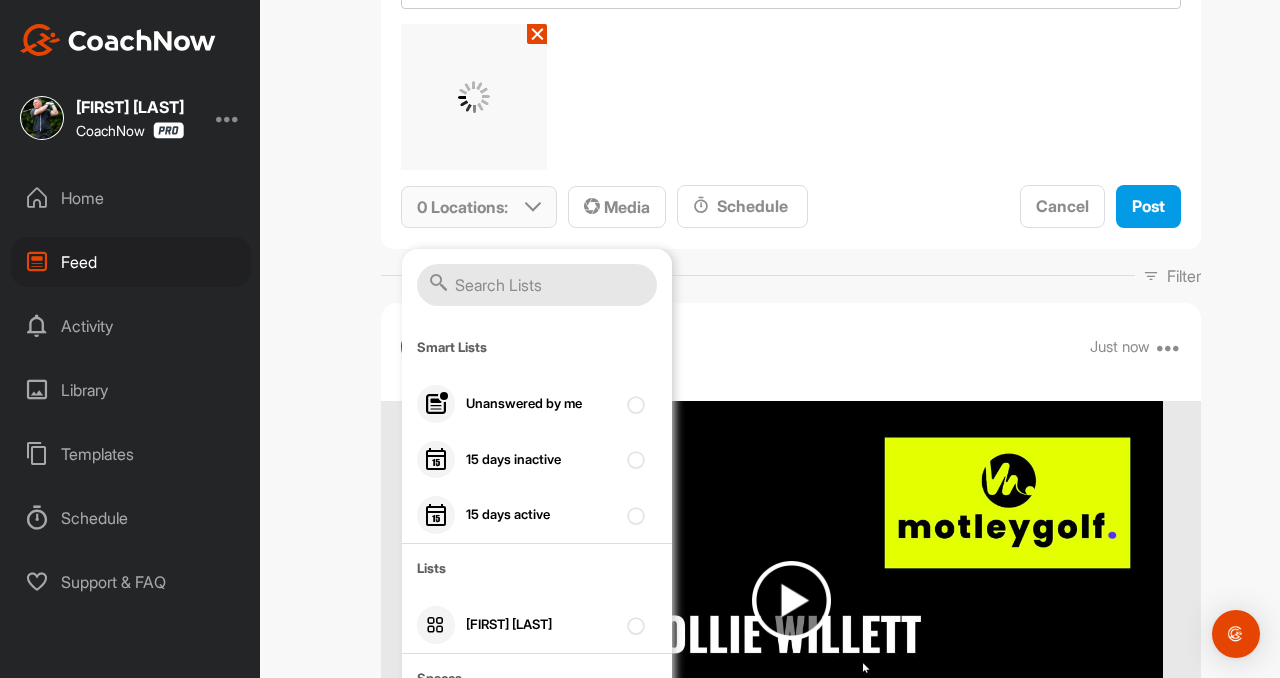 click at bounding box center (537, 285) 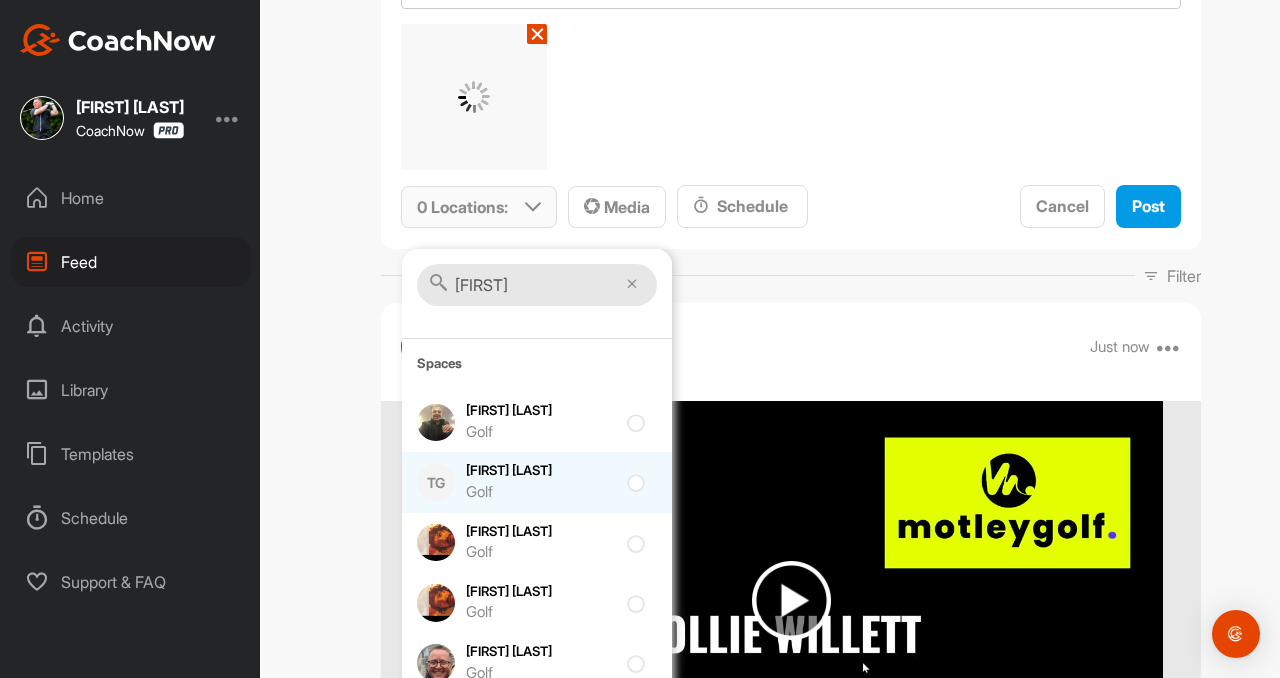 scroll, scrollTop: 108, scrollLeft: 0, axis: vertical 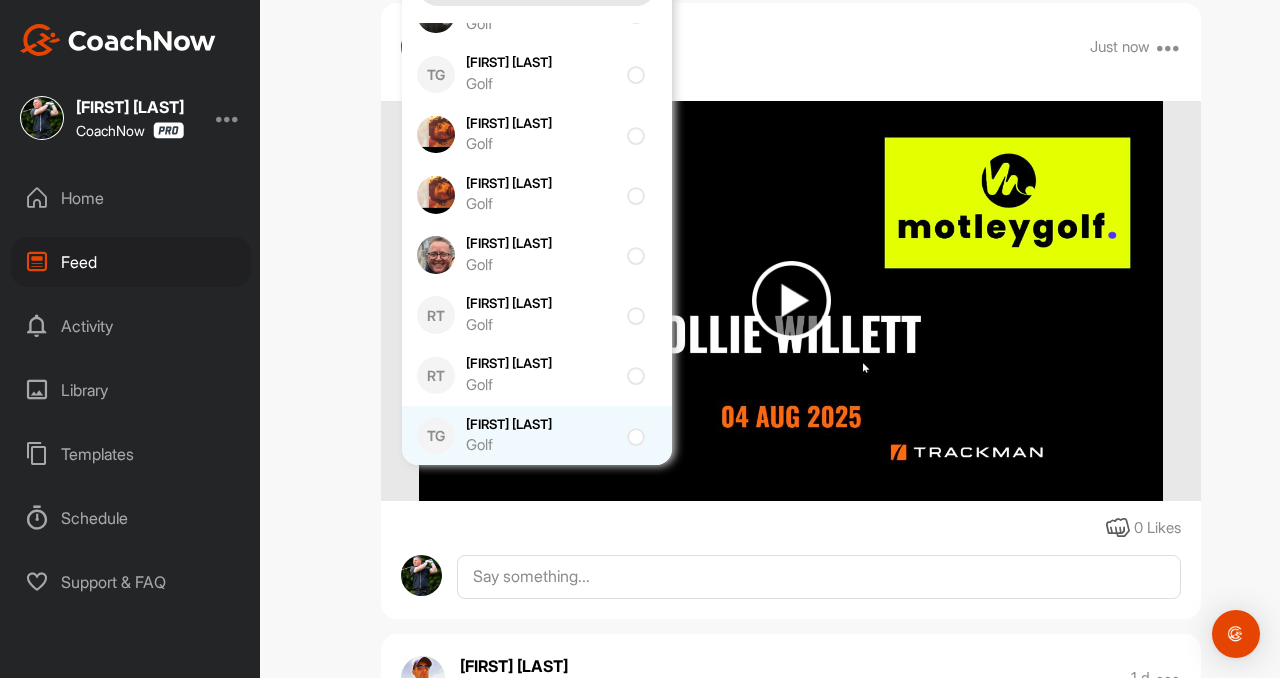 type on "[FIRST]" 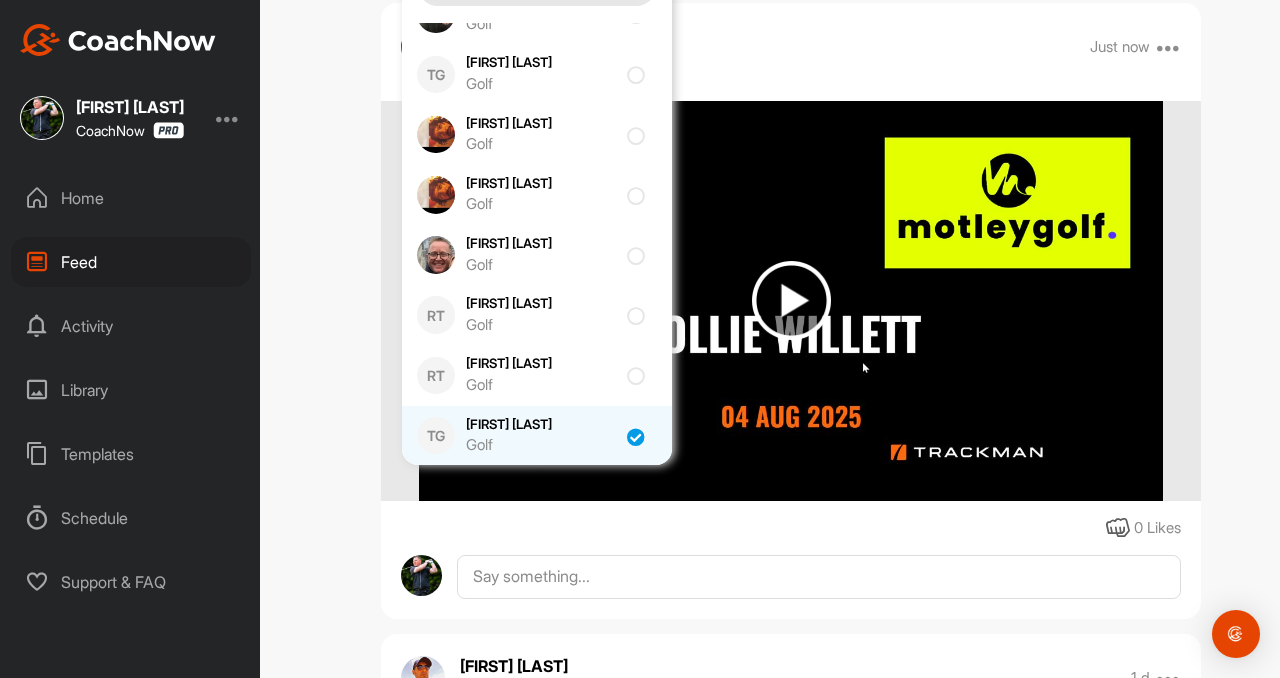 checkbox on "true" 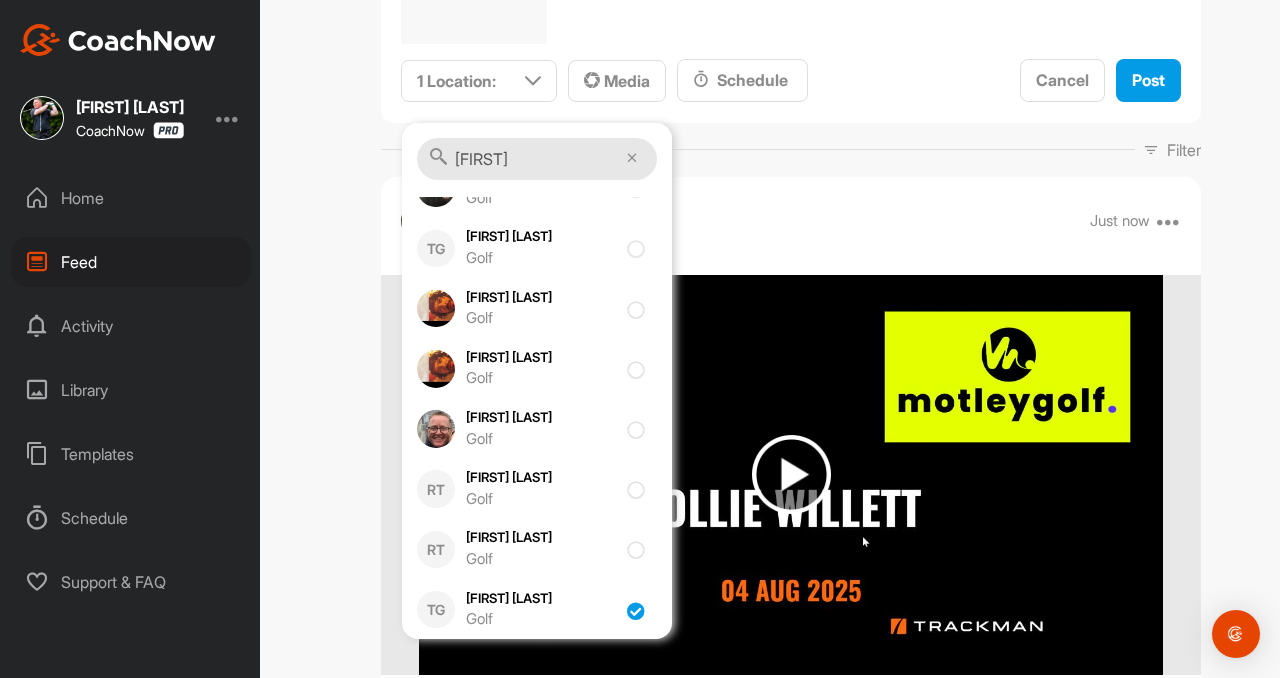 scroll, scrollTop: 400, scrollLeft: 0, axis: vertical 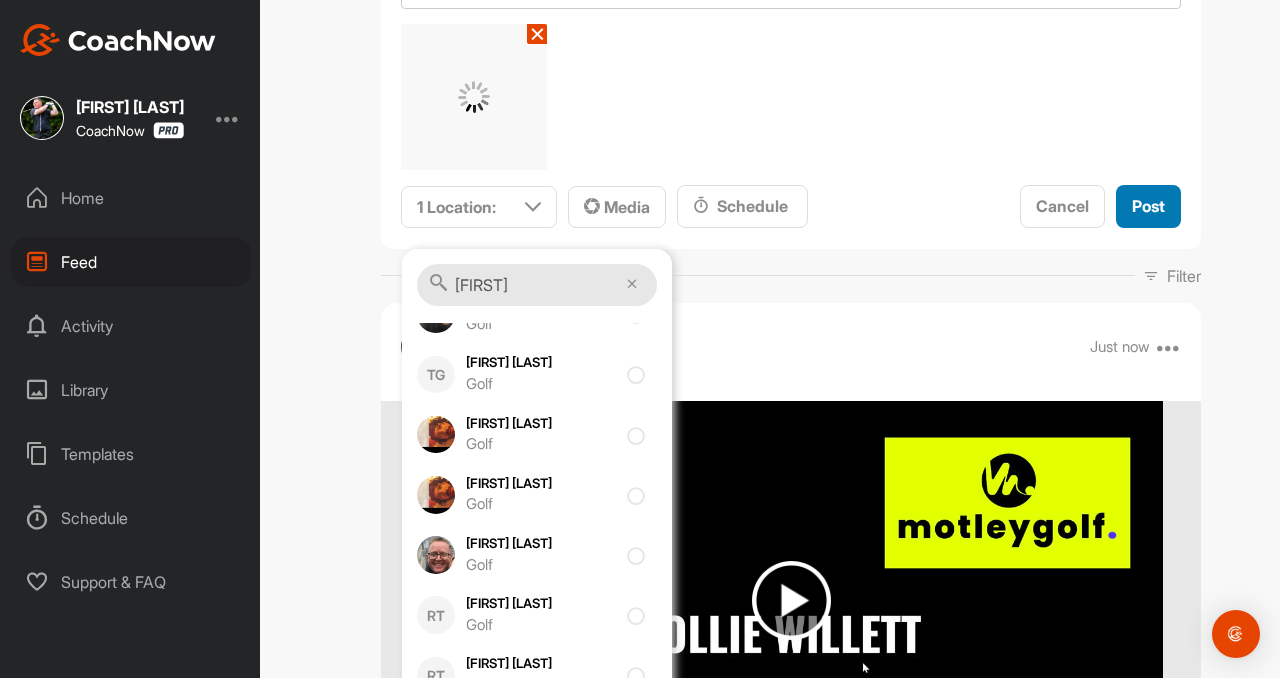 click on "Post" at bounding box center [1148, 206] 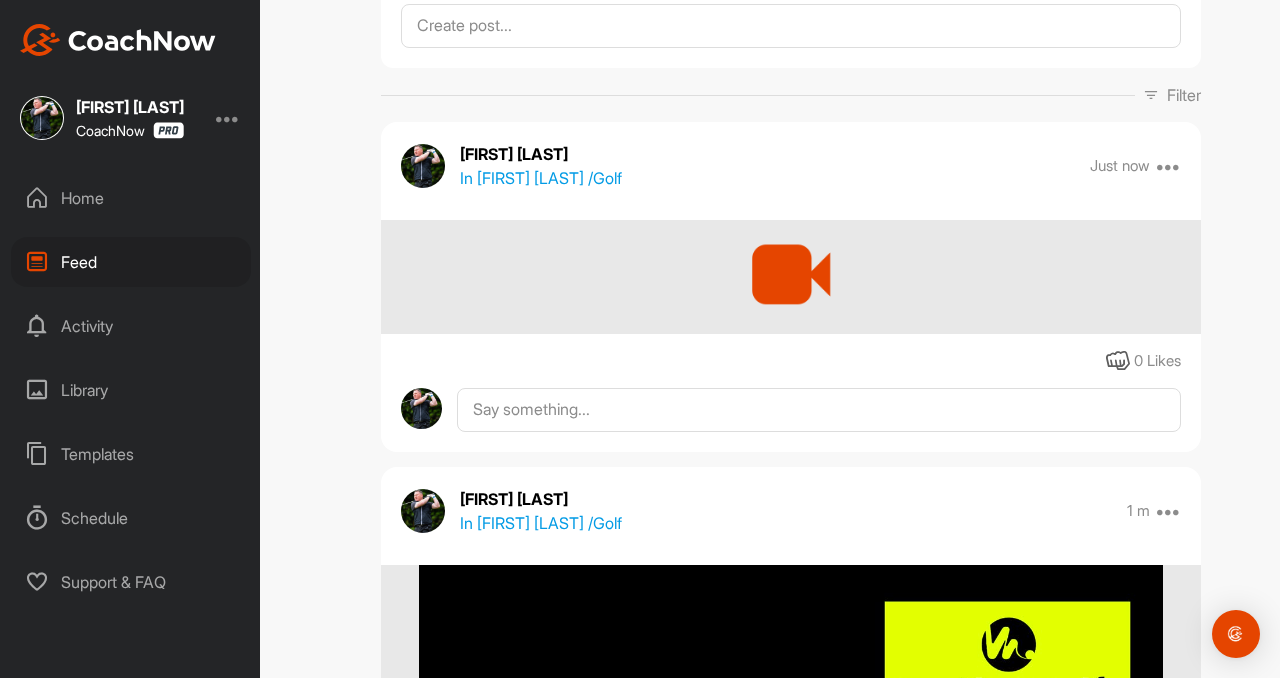 scroll, scrollTop: 0, scrollLeft: 0, axis: both 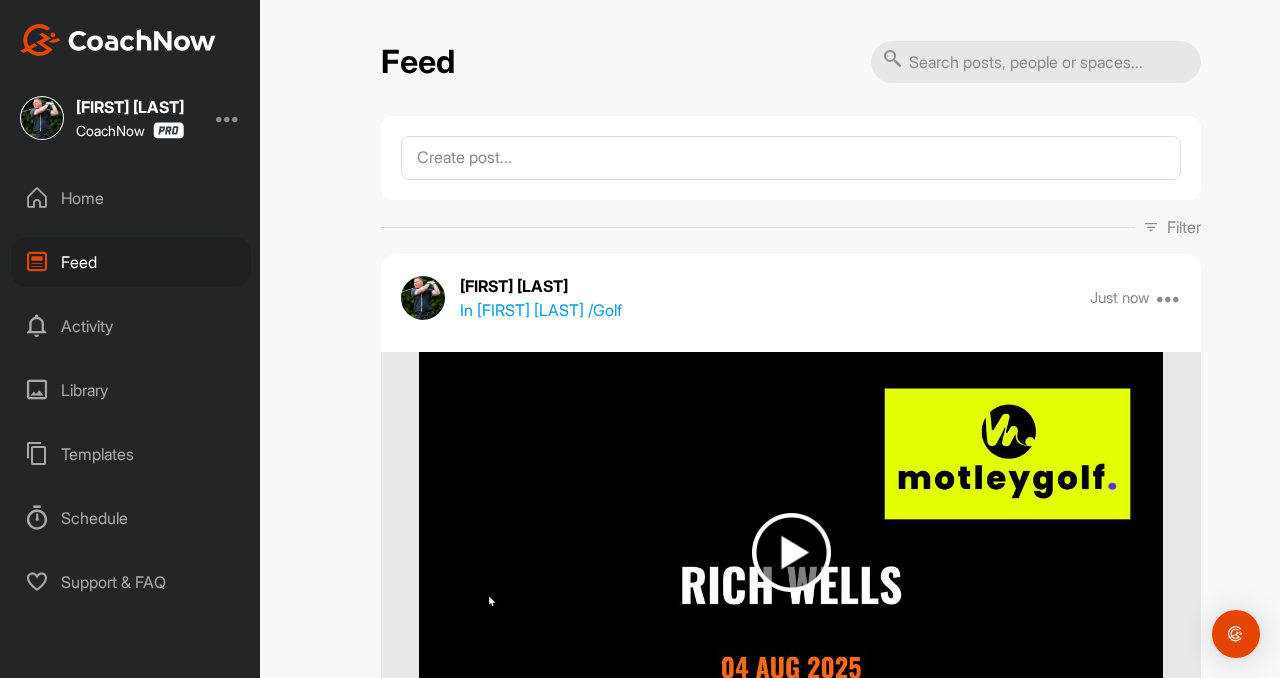 click on "Home" at bounding box center (131, 198) 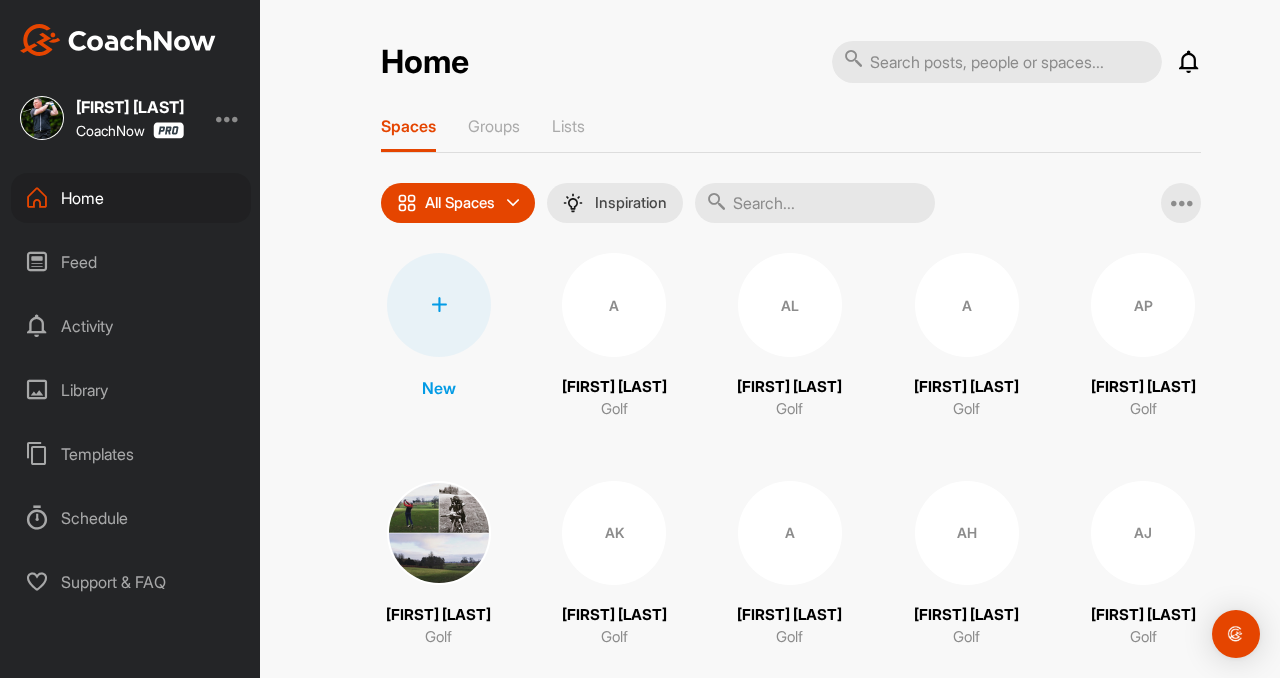 click on "Feed" at bounding box center (131, 262) 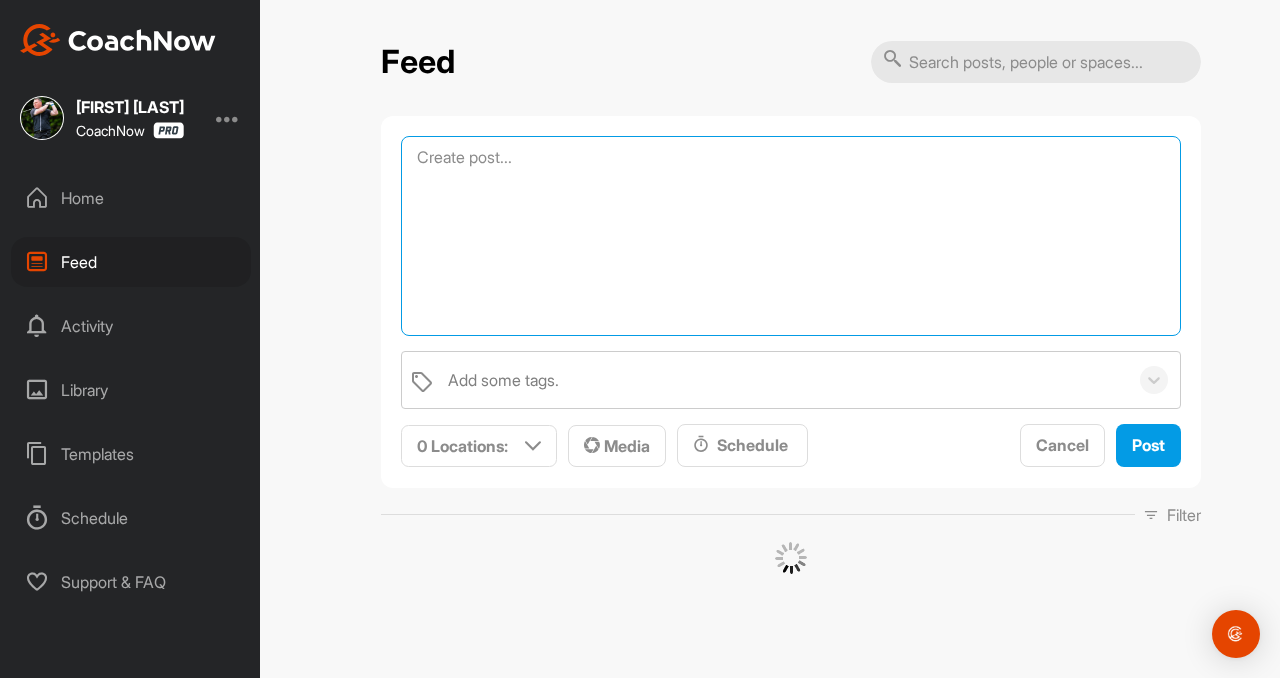 click at bounding box center [791, 236] 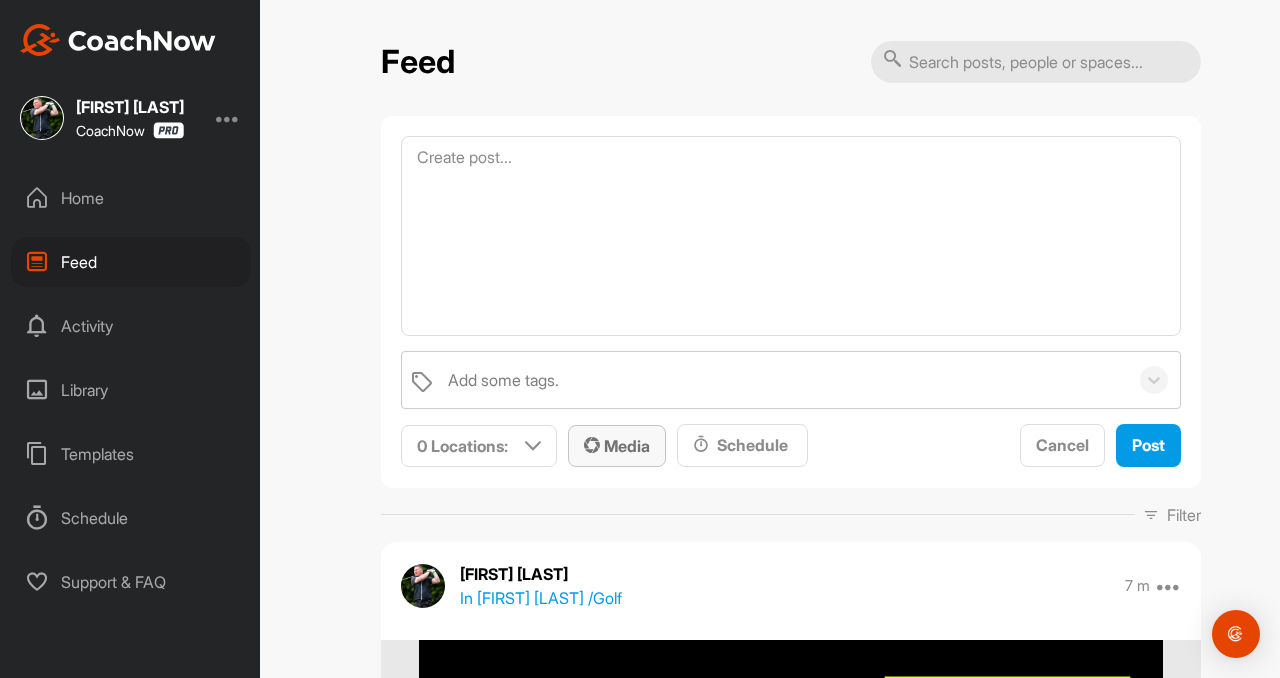 click on "Media" at bounding box center (617, 446) 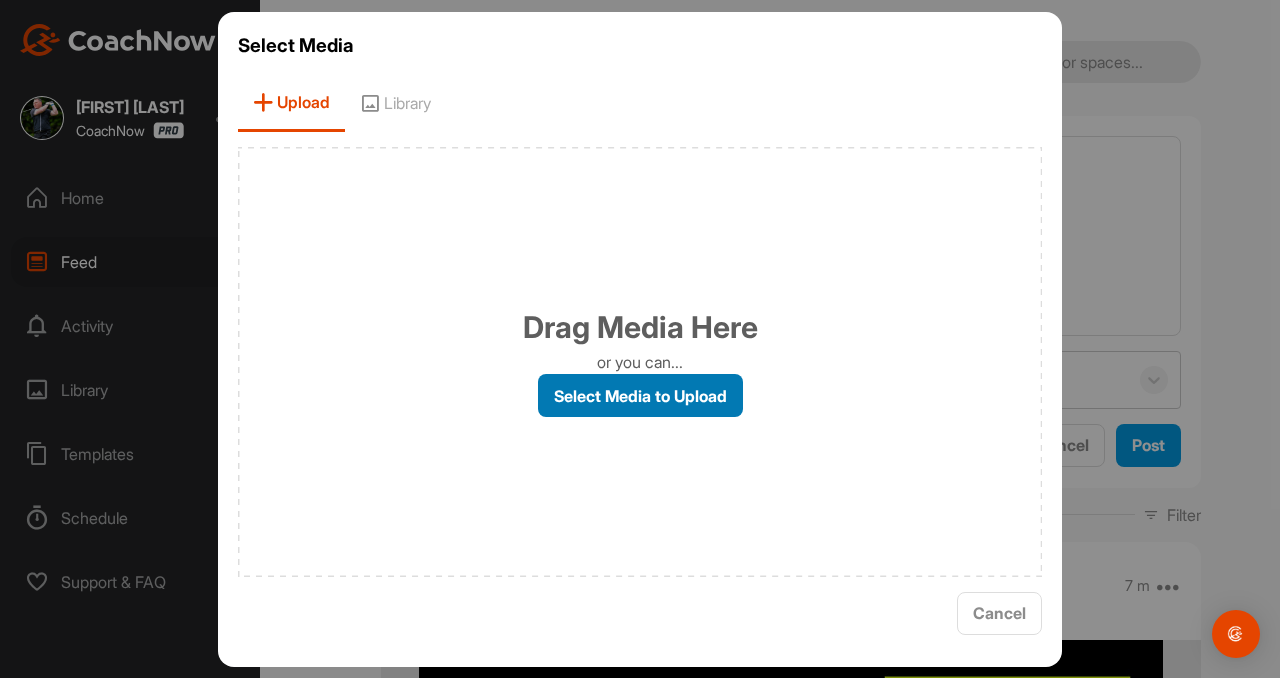 click on "Select Media to Upload" at bounding box center [640, 395] 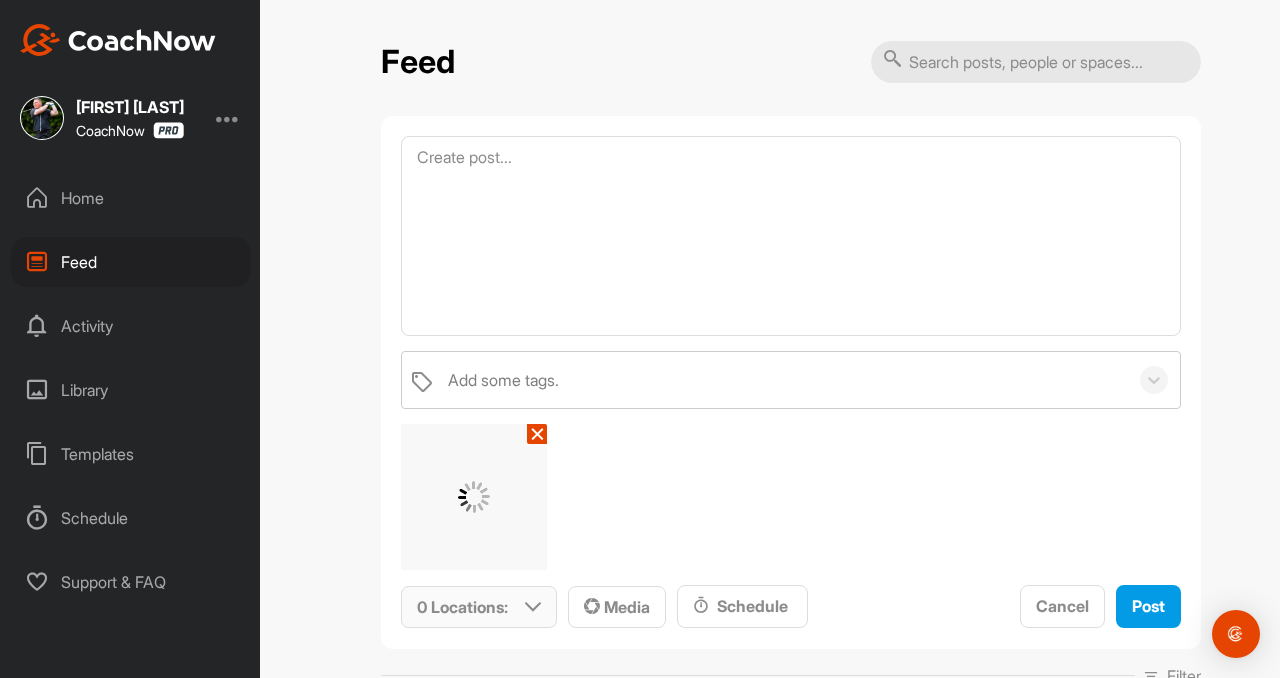click at bounding box center (533, 607) 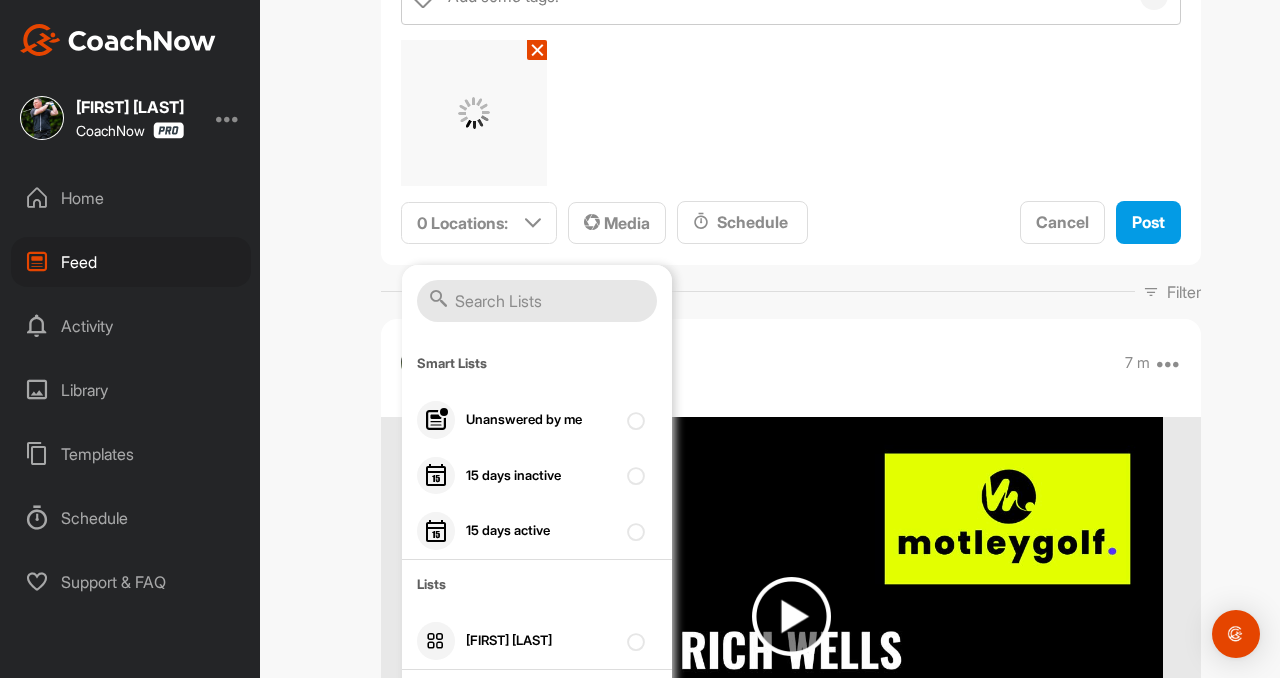 scroll, scrollTop: 500, scrollLeft: 0, axis: vertical 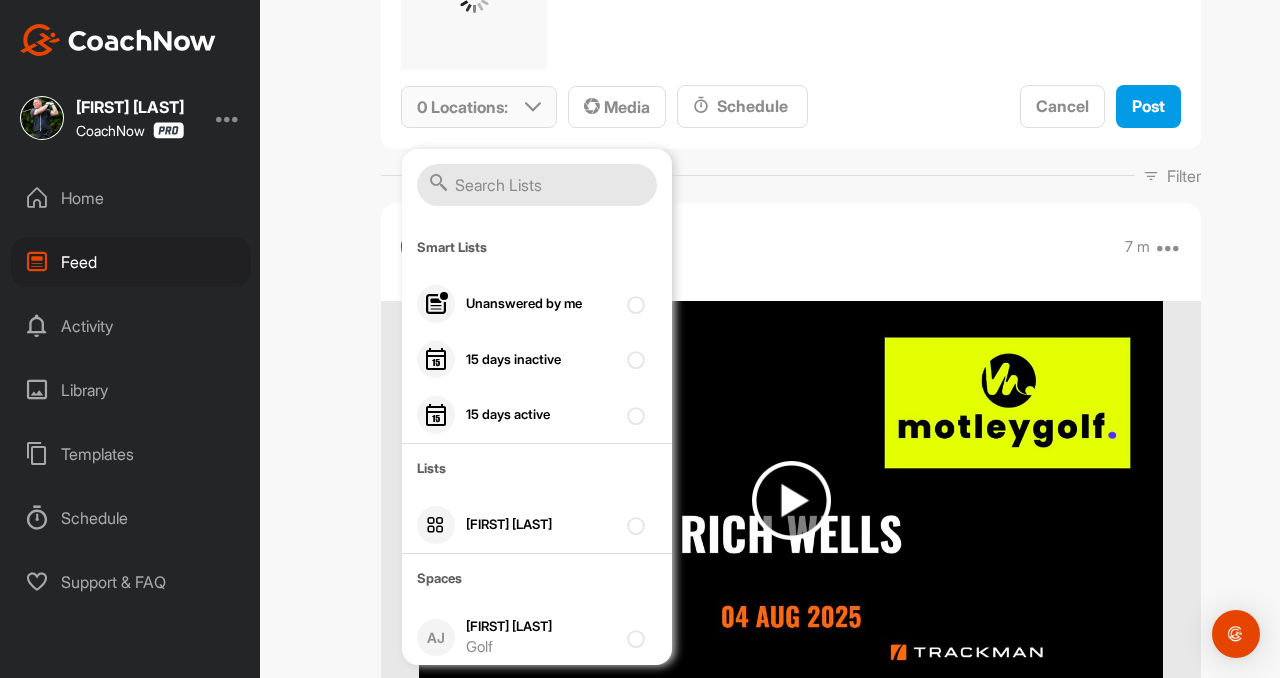 click at bounding box center (537, 185) 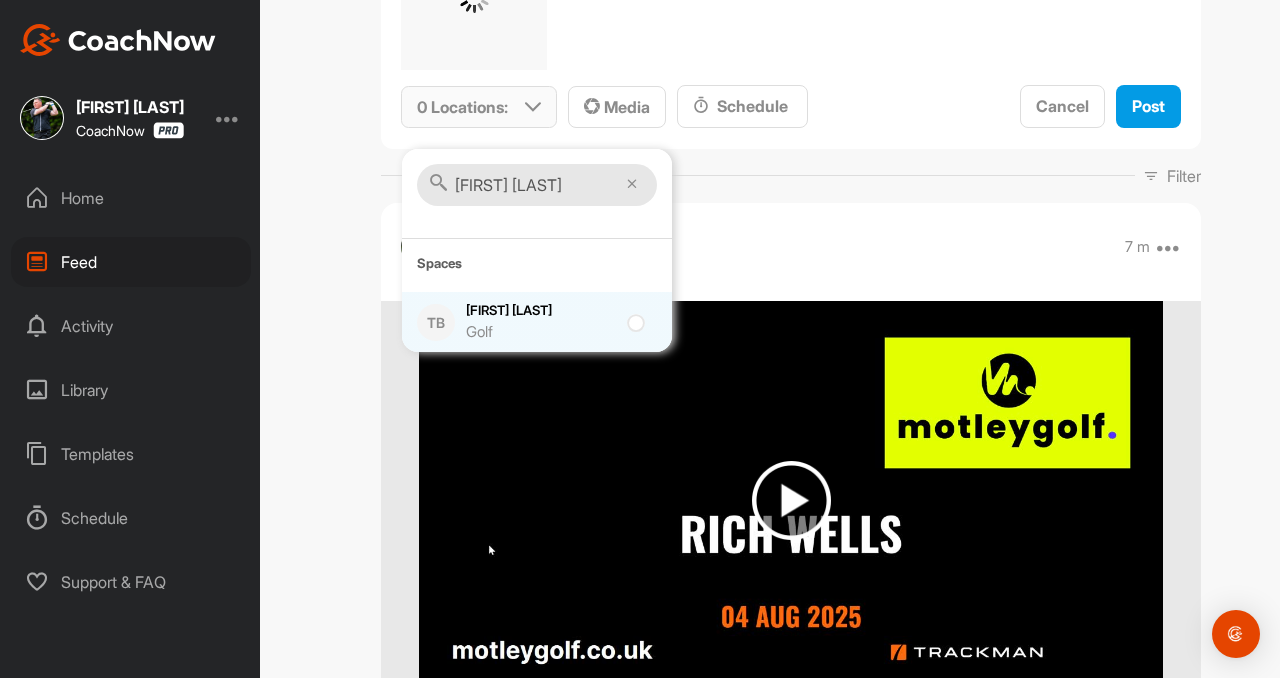 type on "[FIRST] [LAST]" 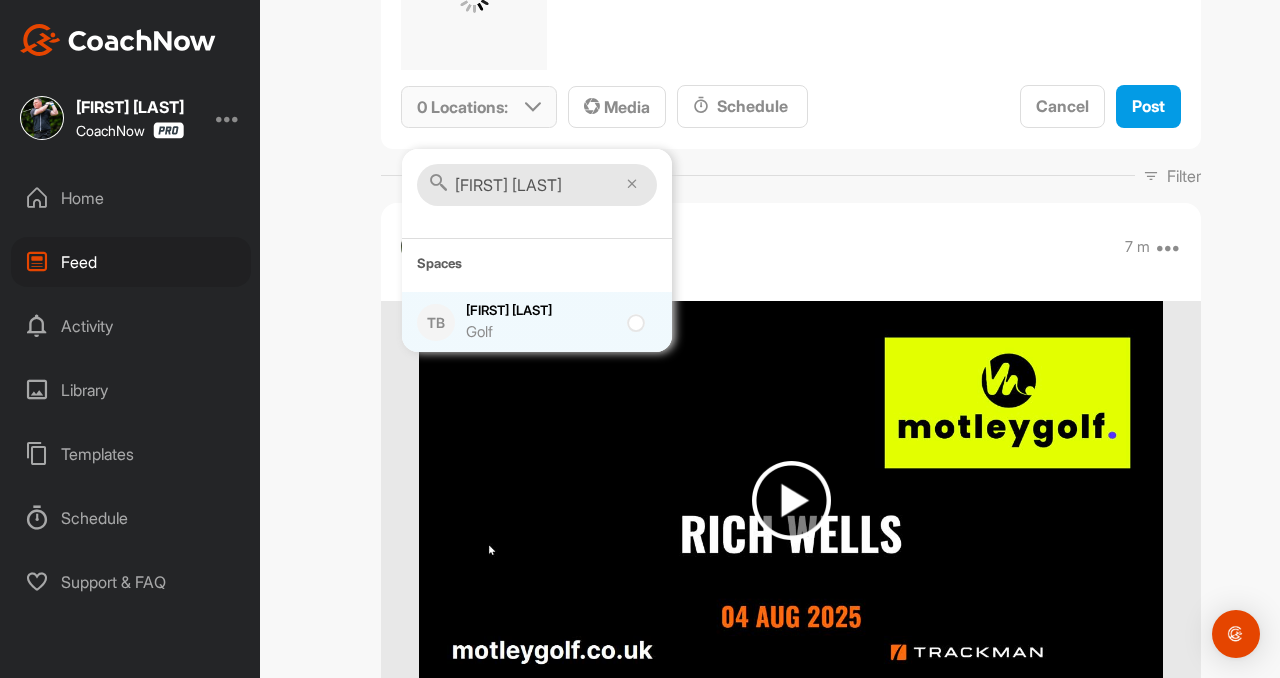 click at bounding box center [640, 322] 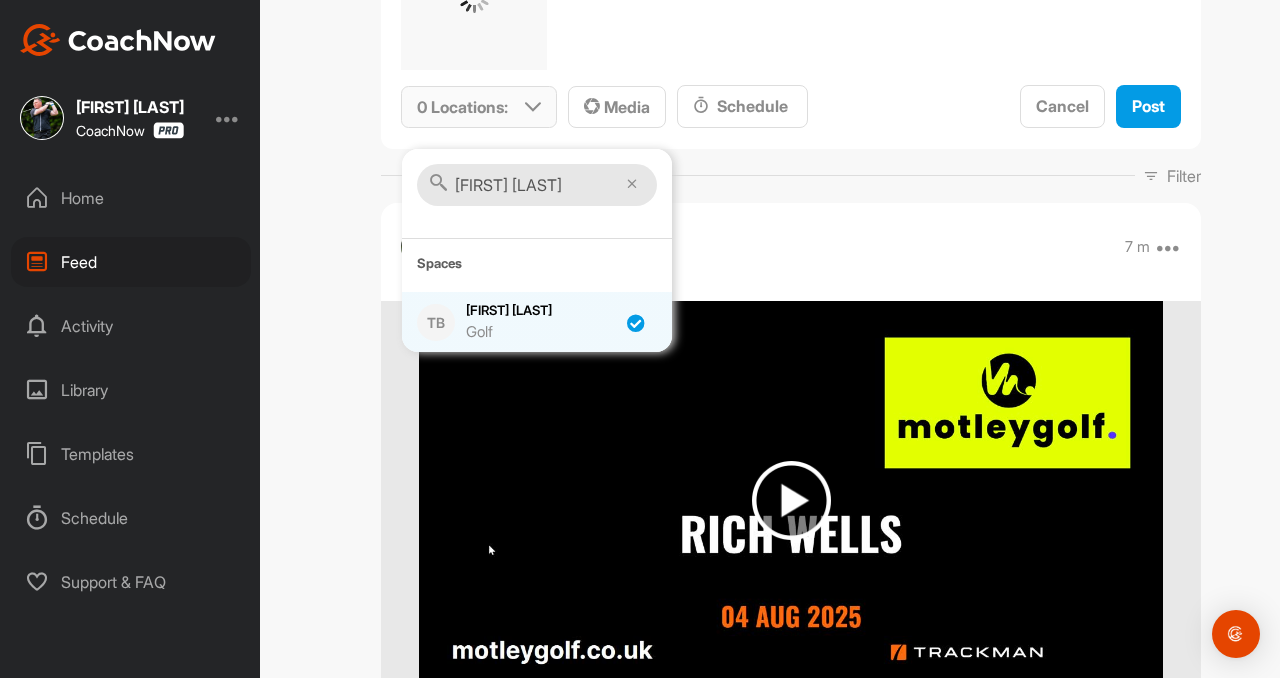 checkbox on "true" 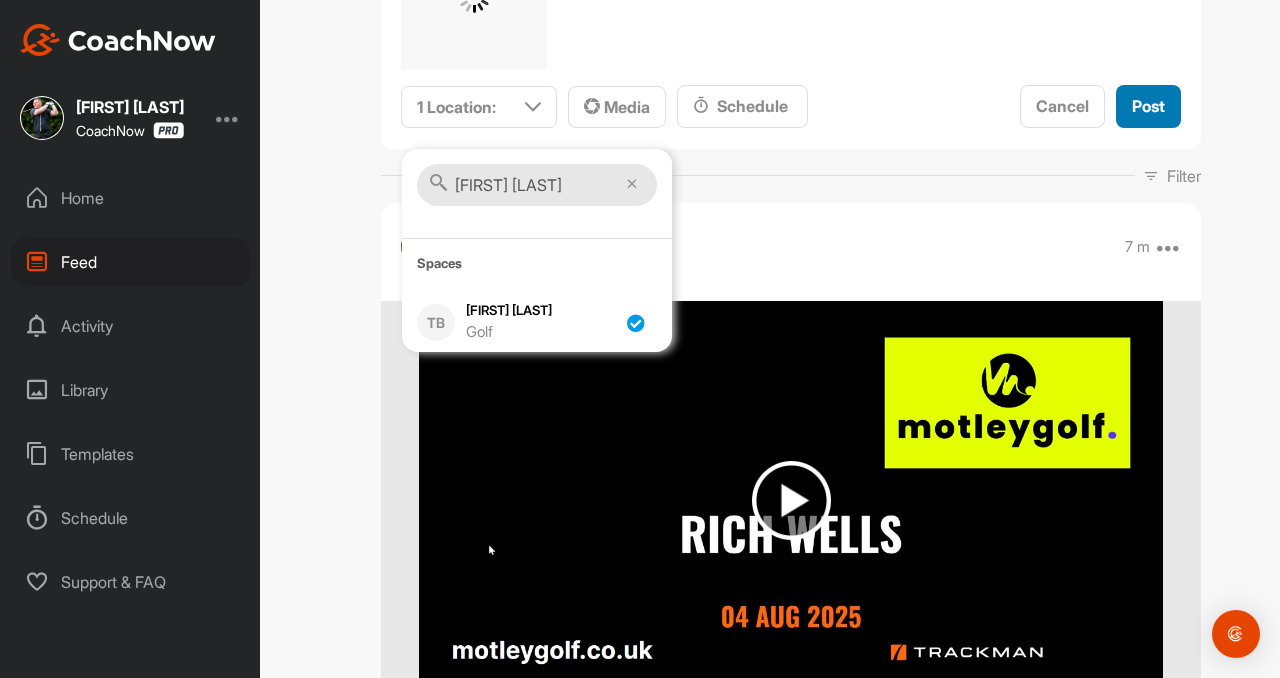 click on "Post" at bounding box center [1148, 106] 